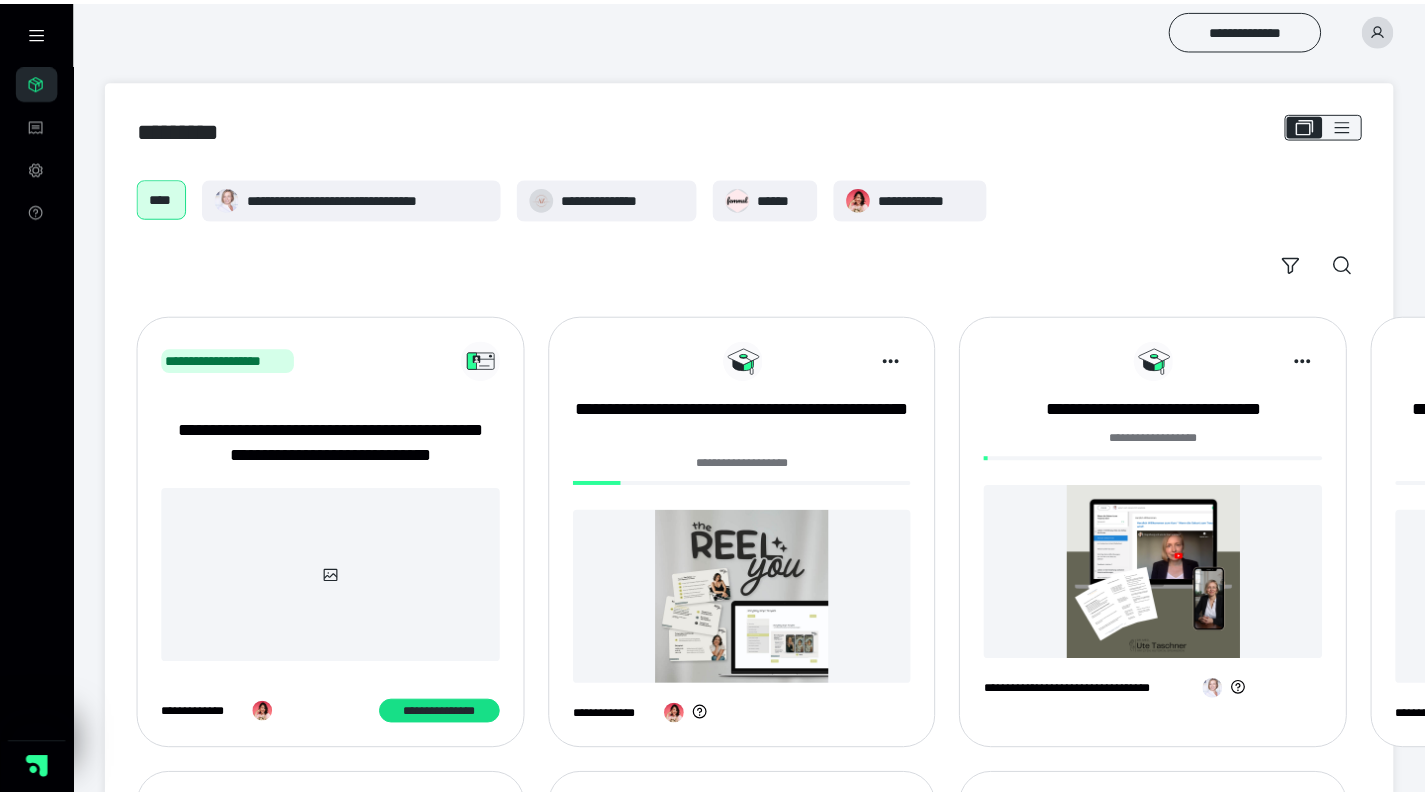 scroll, scrollTop: 0, scrollLeft: 0, axis: both 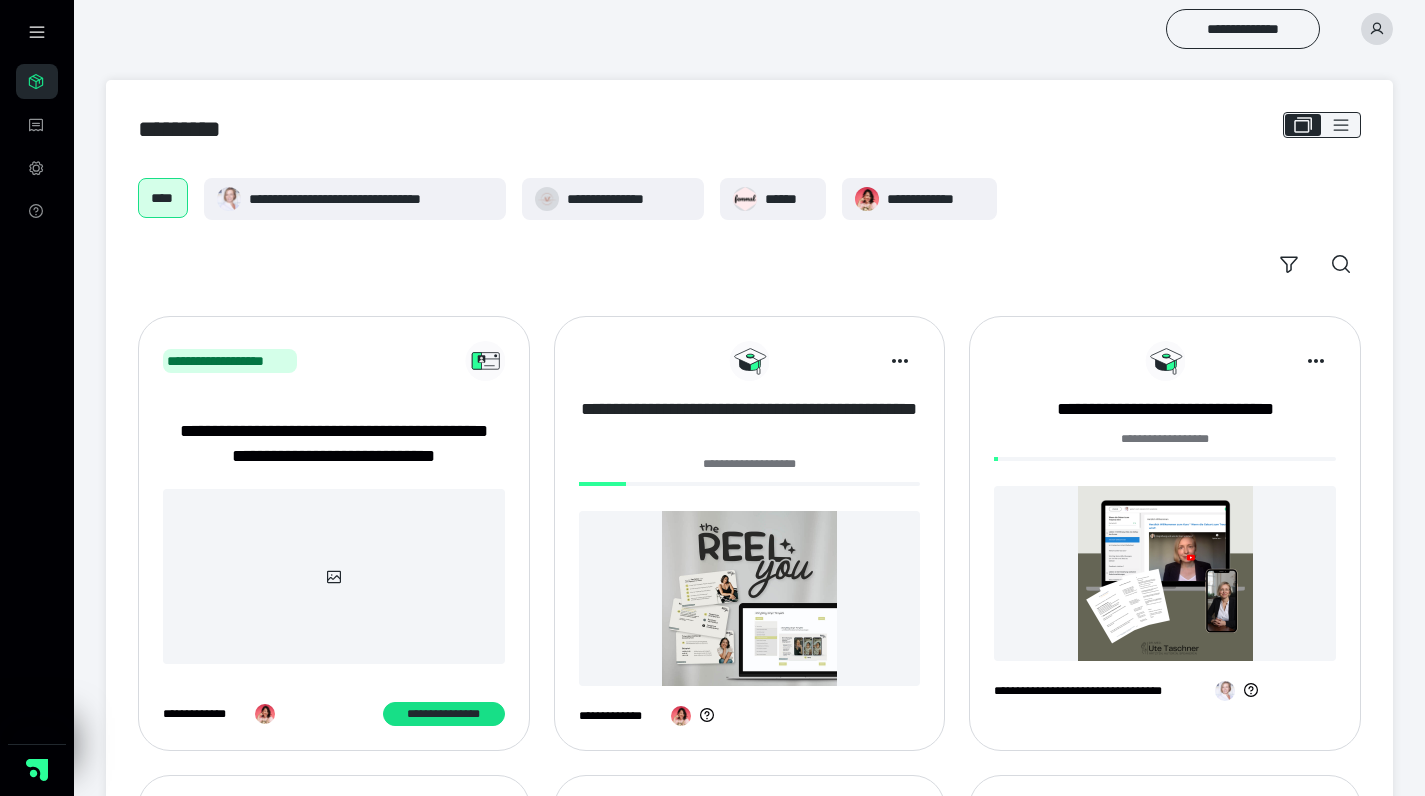 click on "**********" at bounding box center [750, 422] 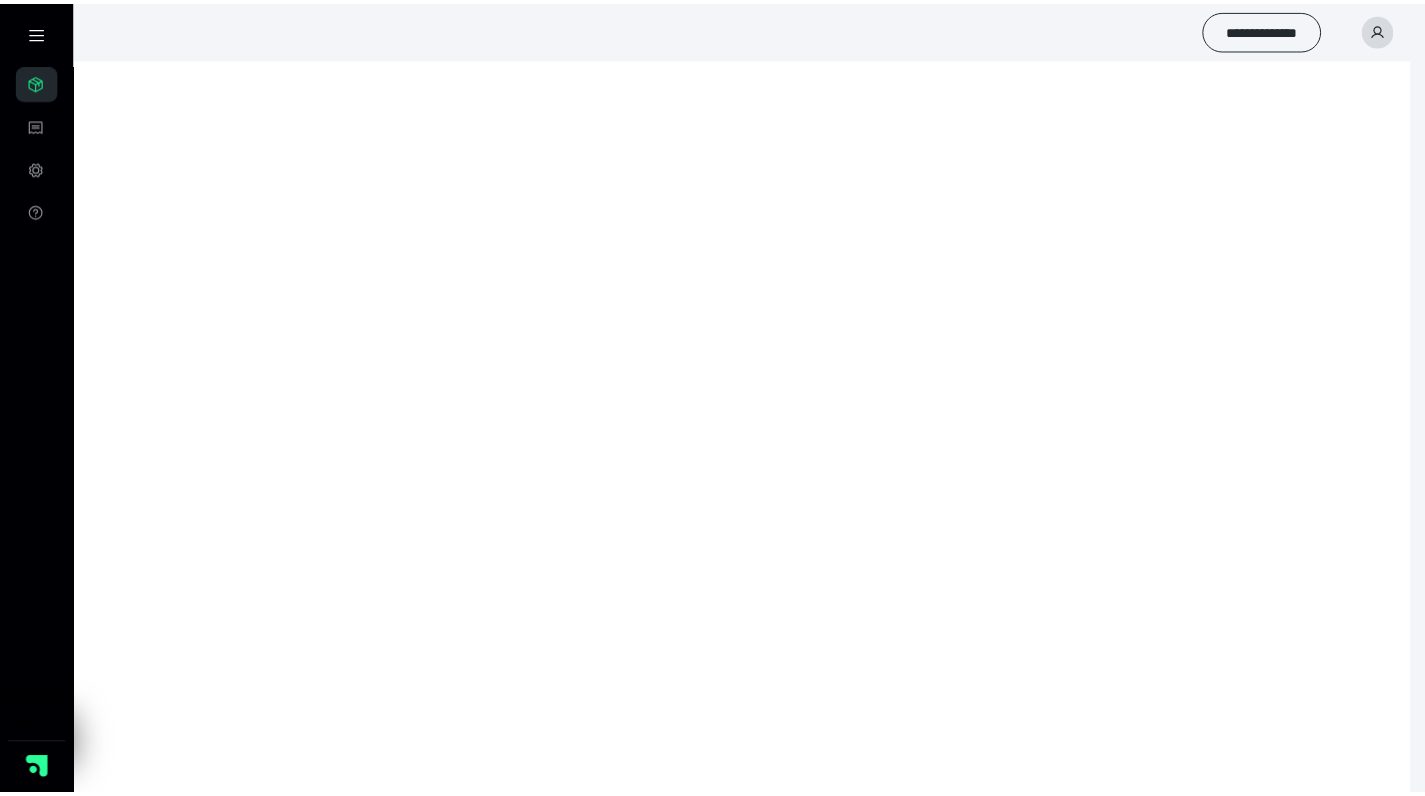 scroll, scrollTop: 0, scrollLeft: 0, axis: both 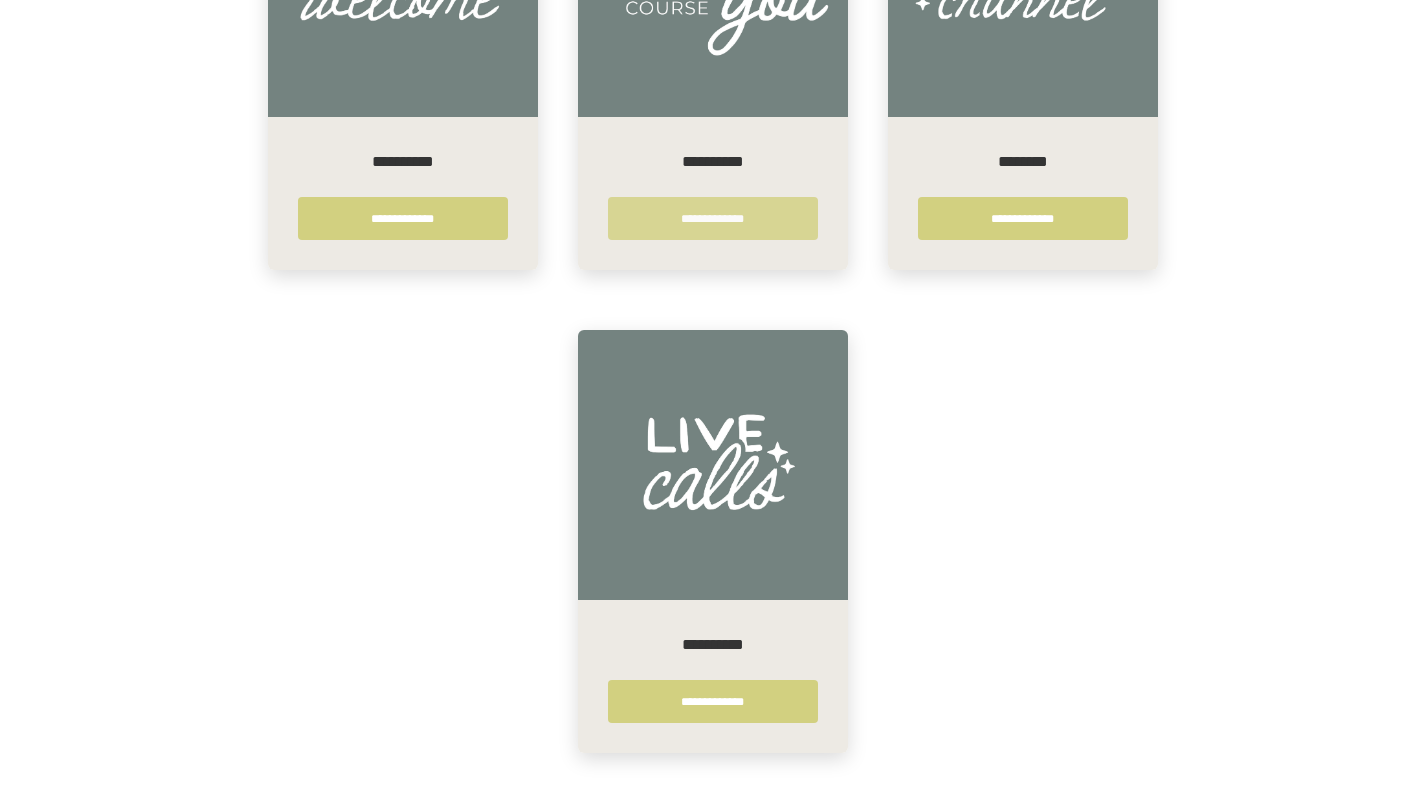 click on "**********" at bounding box center [713, 218] 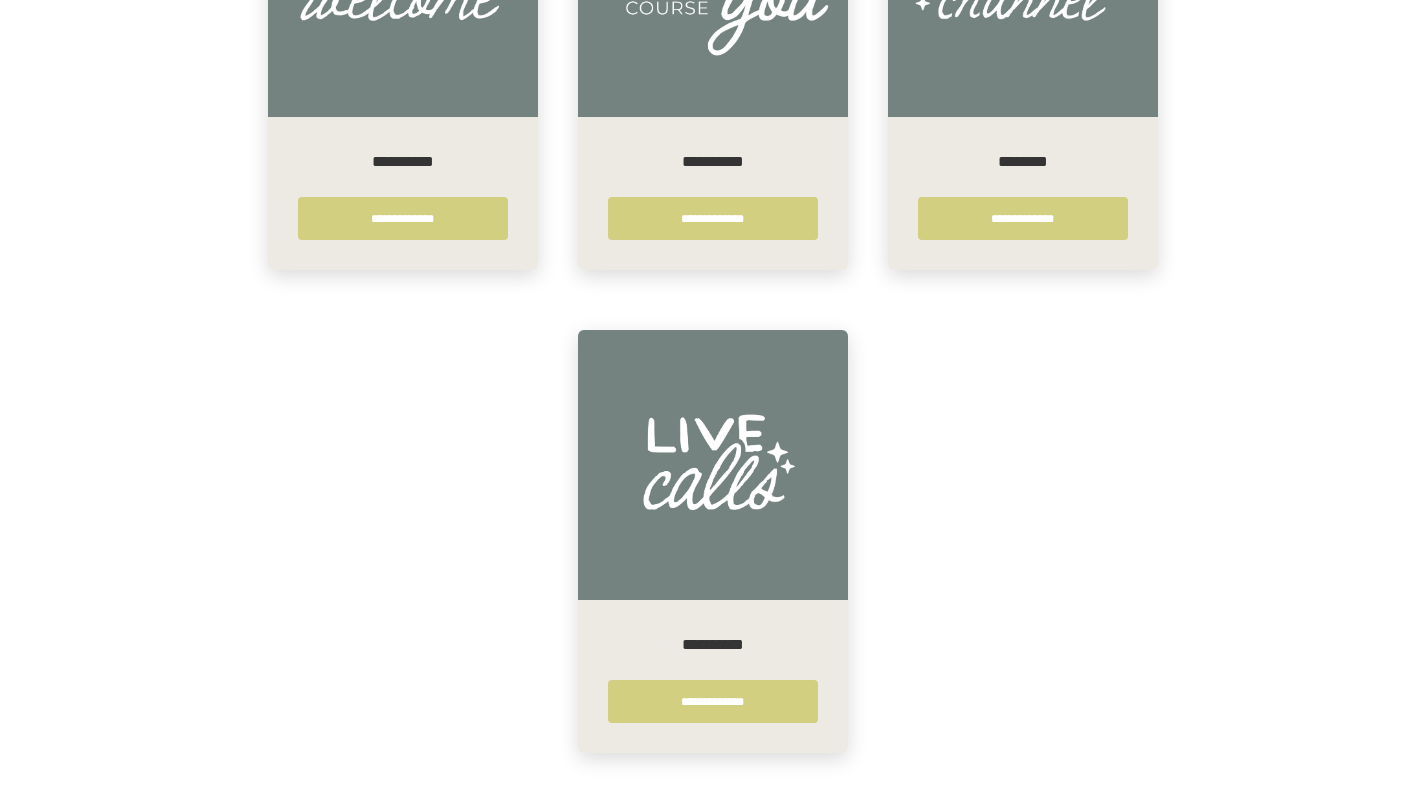 scroll, scrollTop: 0, scrollLeft: 0, axis: both 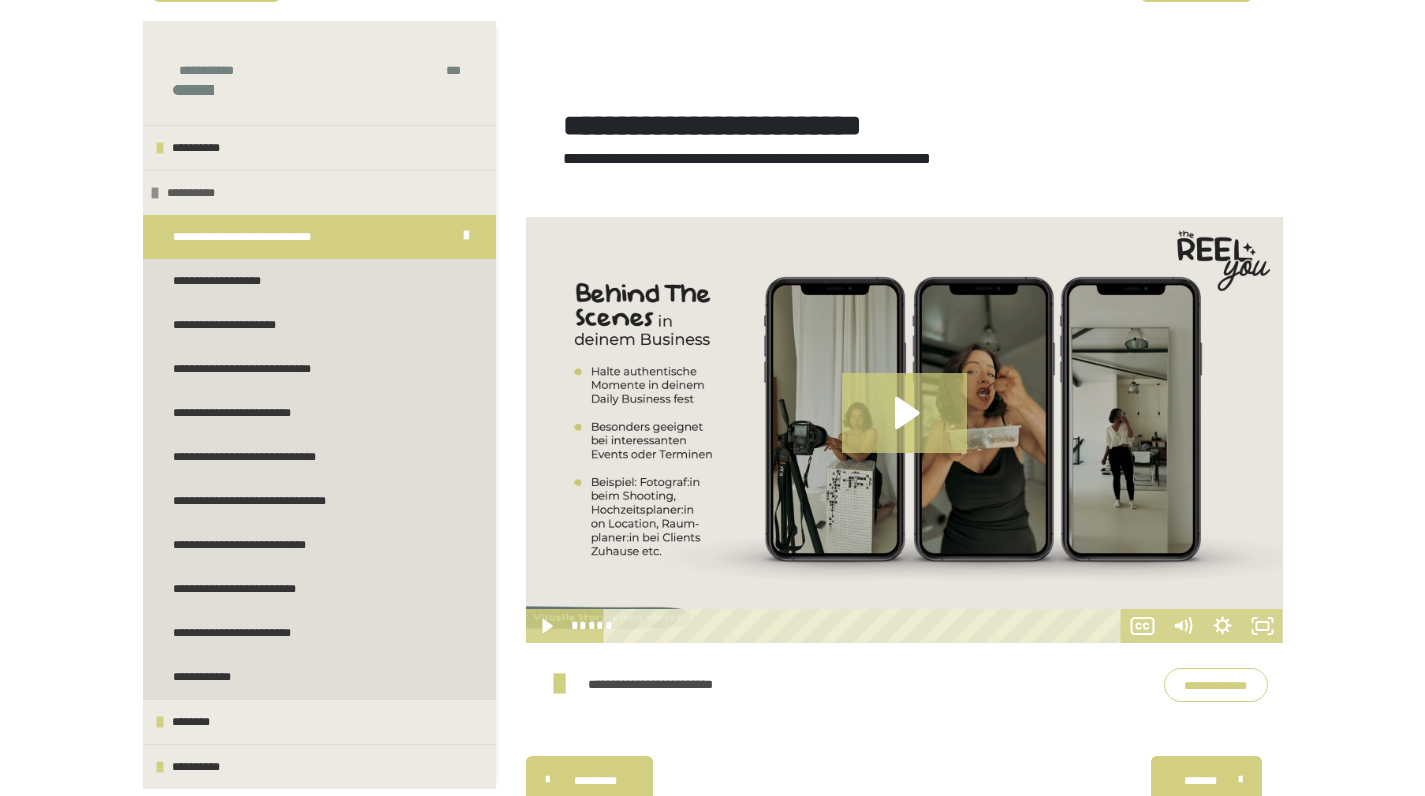 click on "**********" at bounding box center [200, 193] 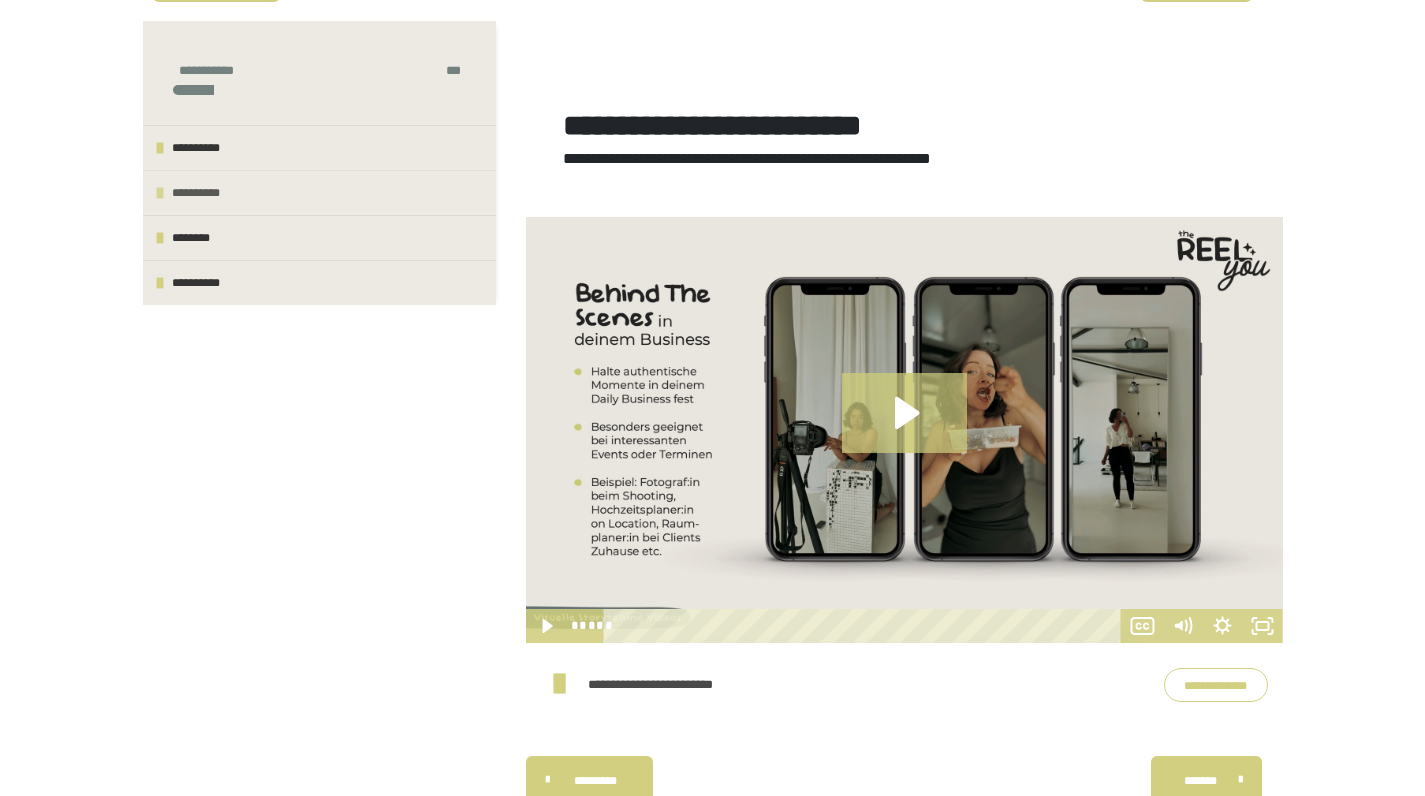 click on "**********" at bounding box center (205, 193) 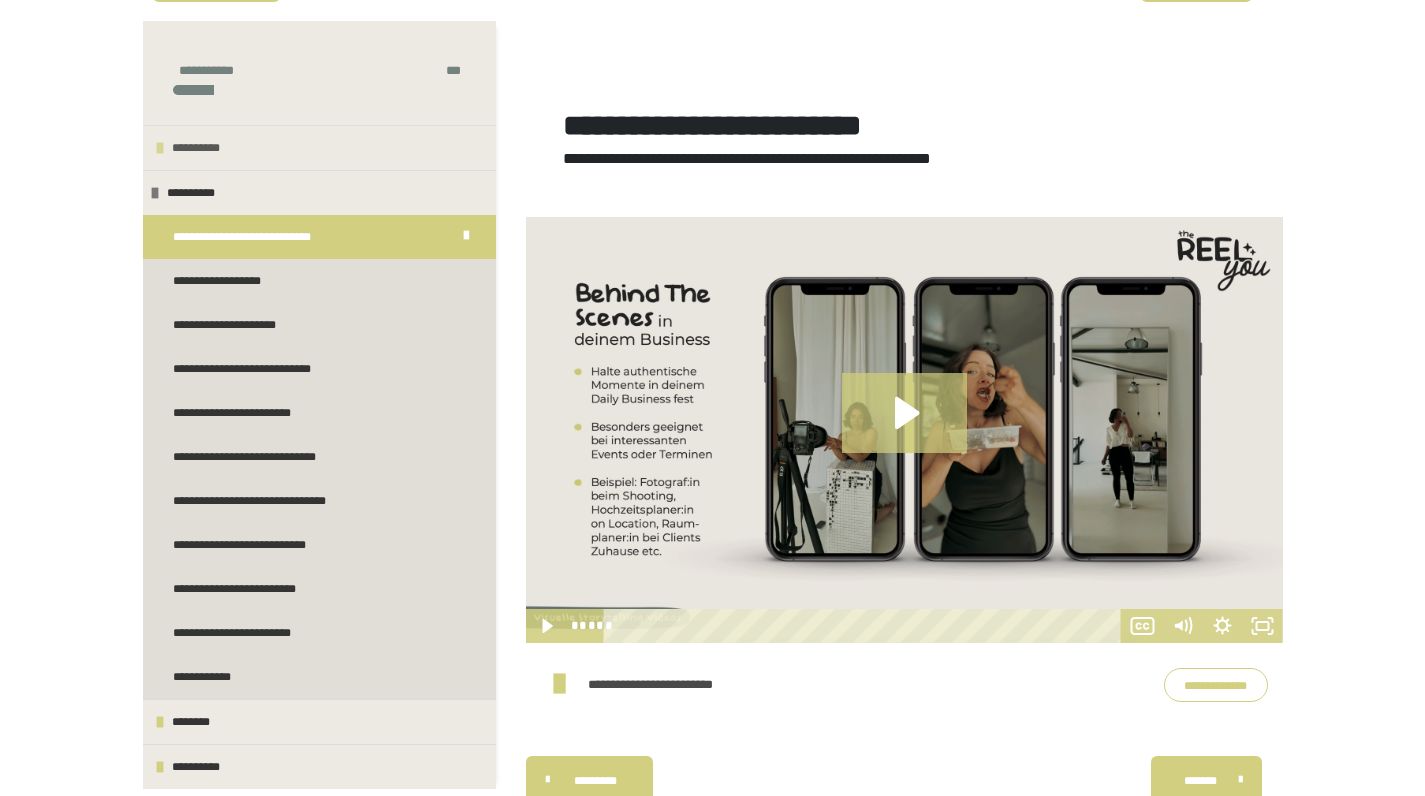 click on "**********" at bounding box center (211, 148) 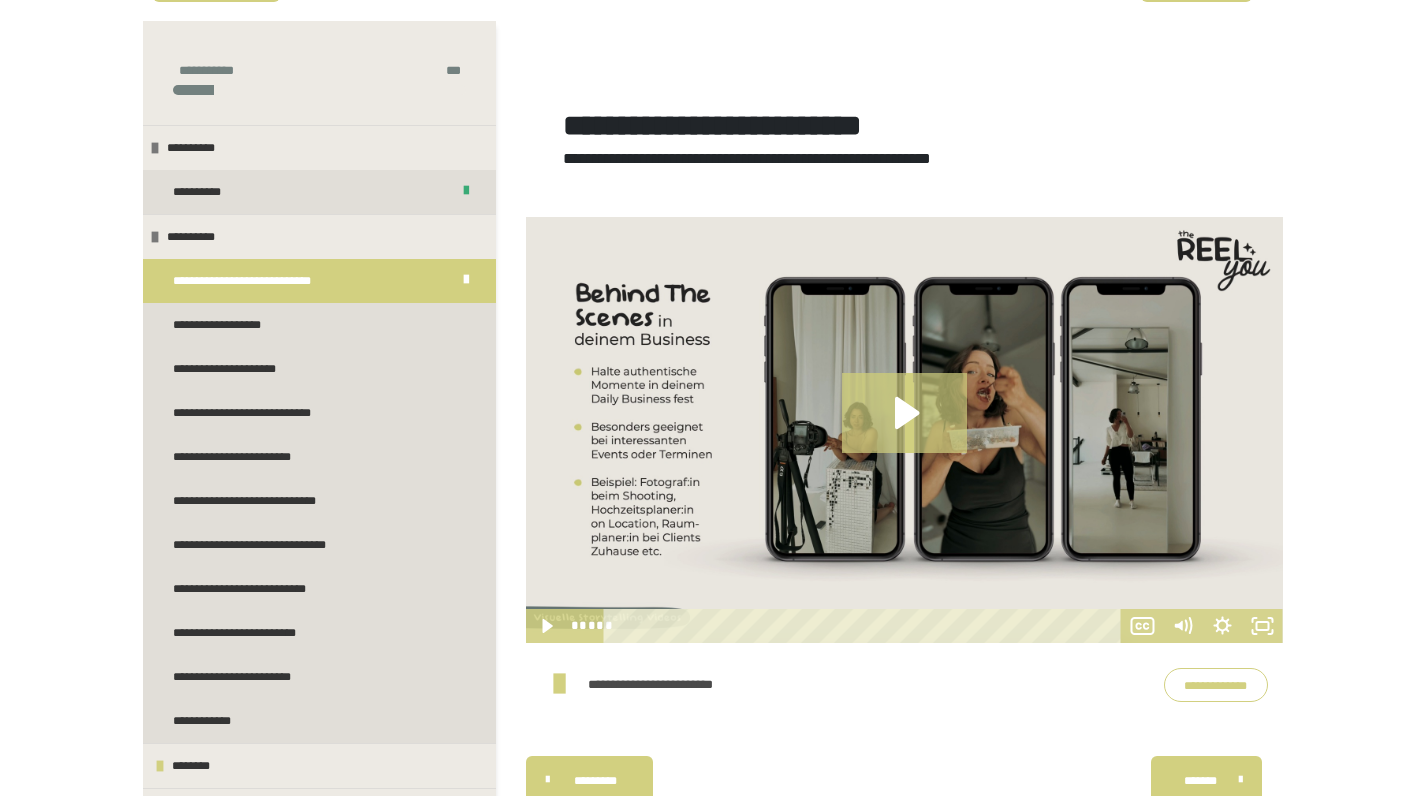 click on "**********" at bounding box center [254, 281] 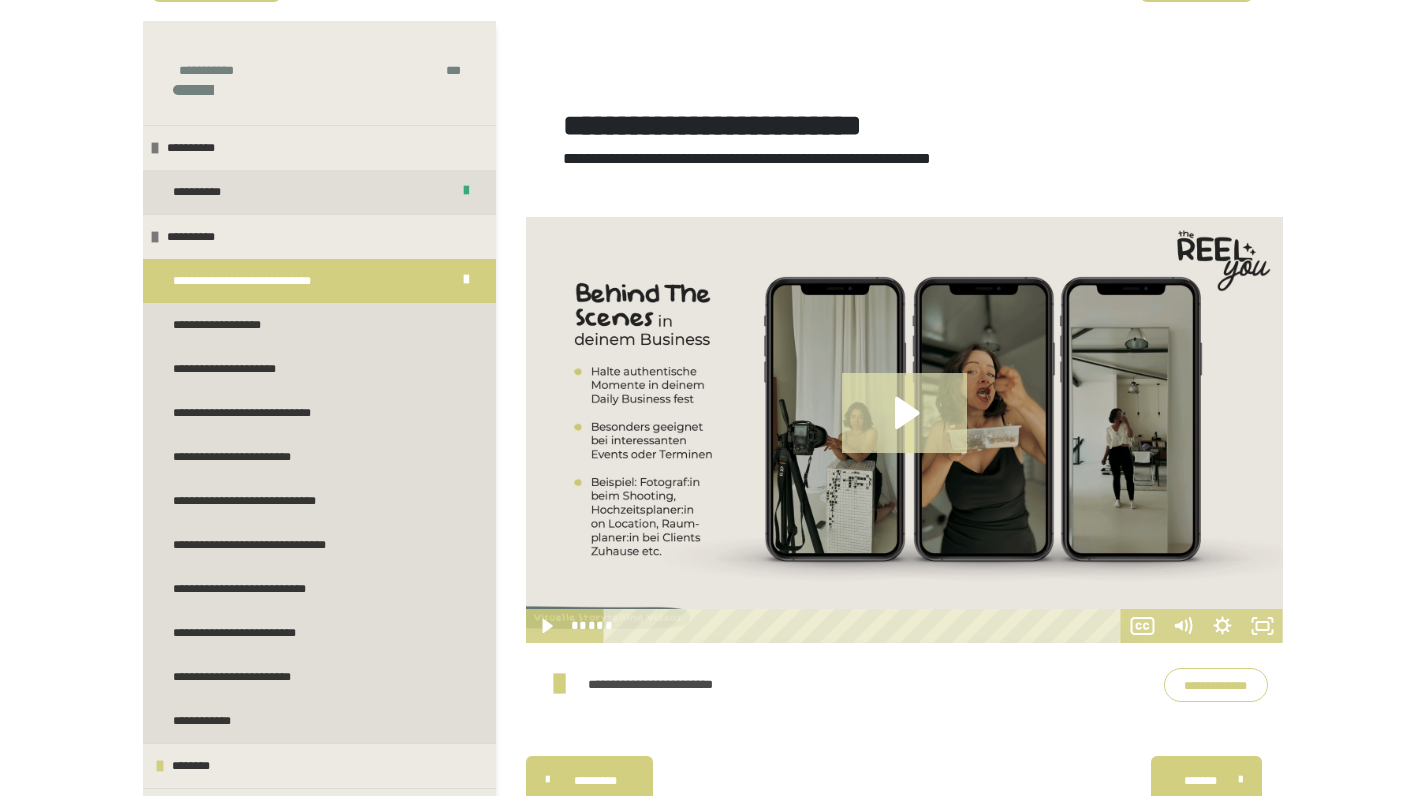 click 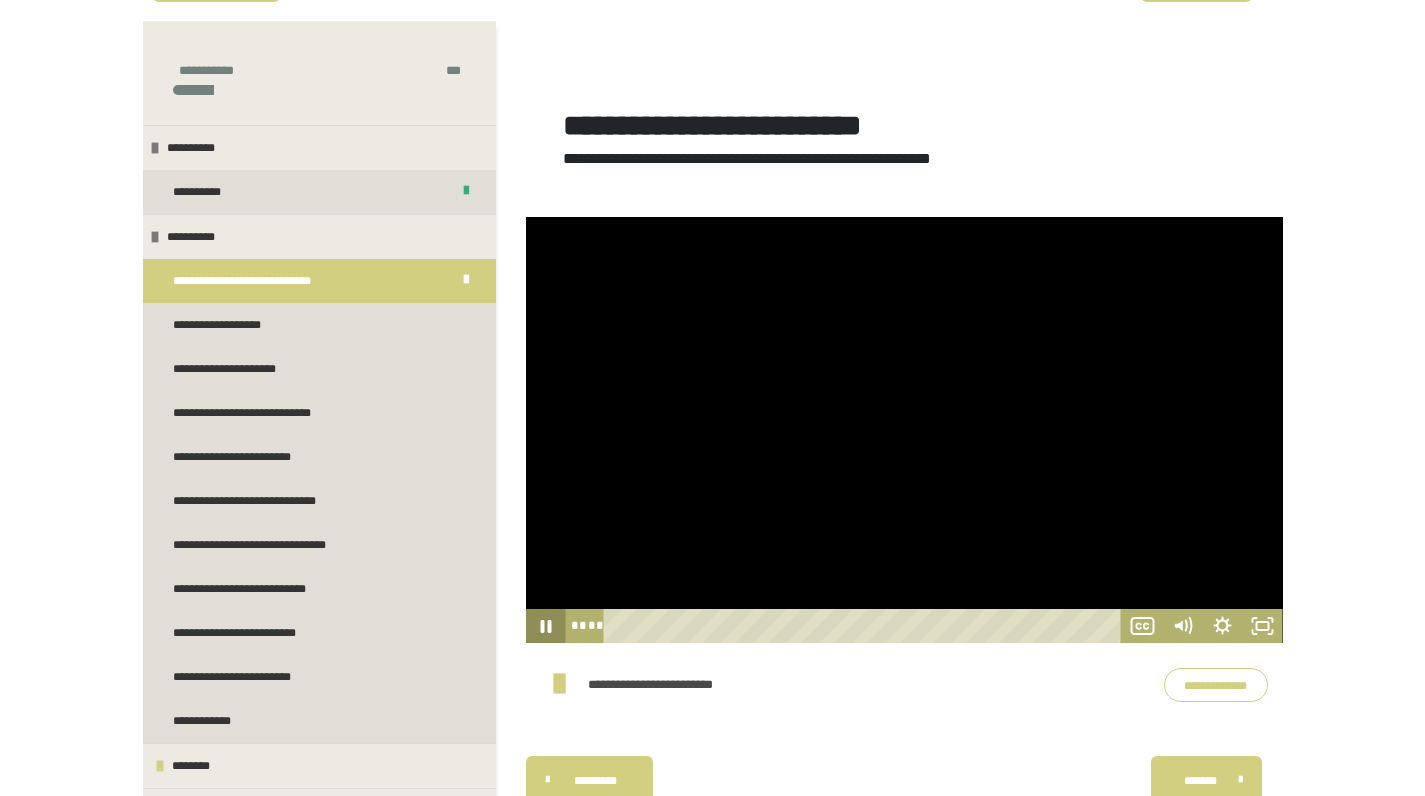 click 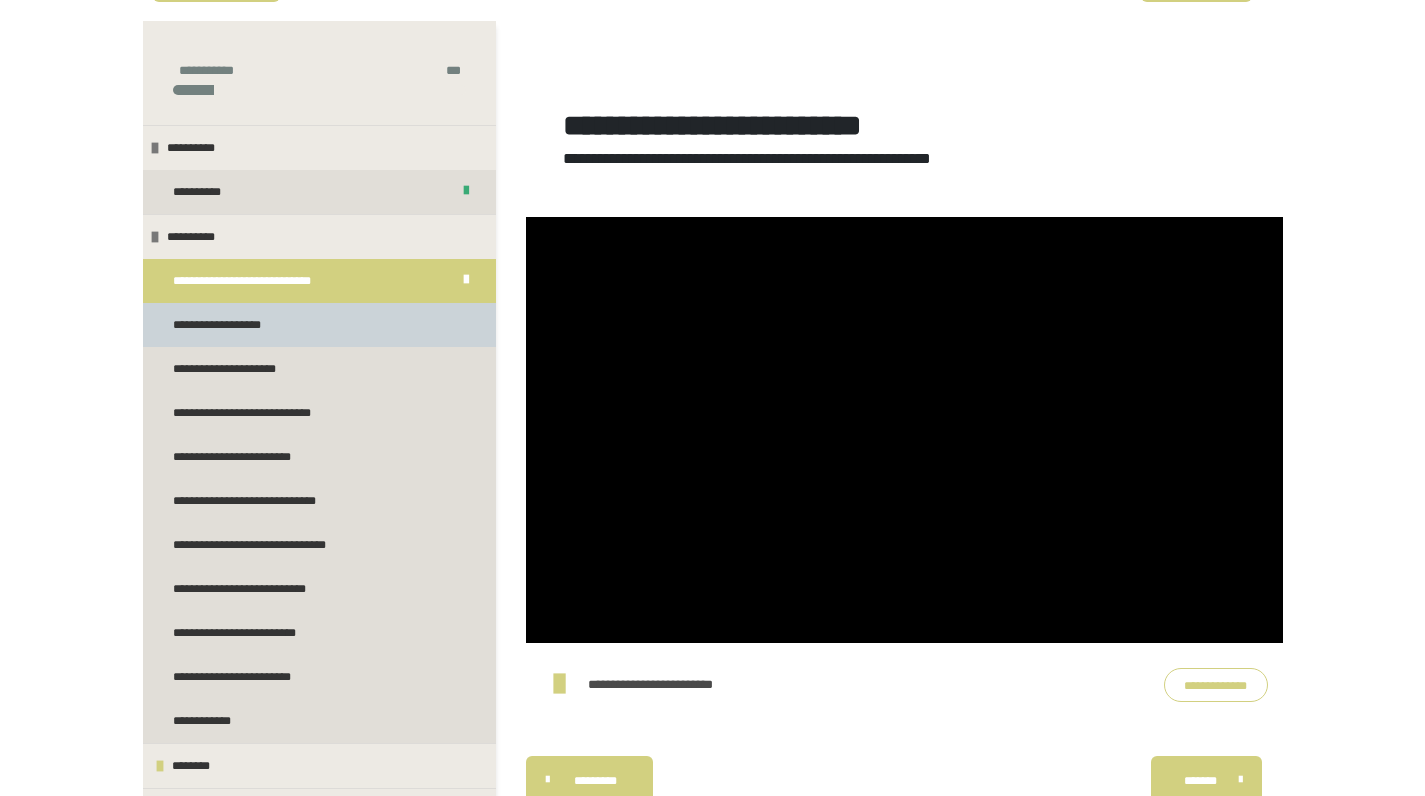 click on "**********" at bounding box center [233, 325] 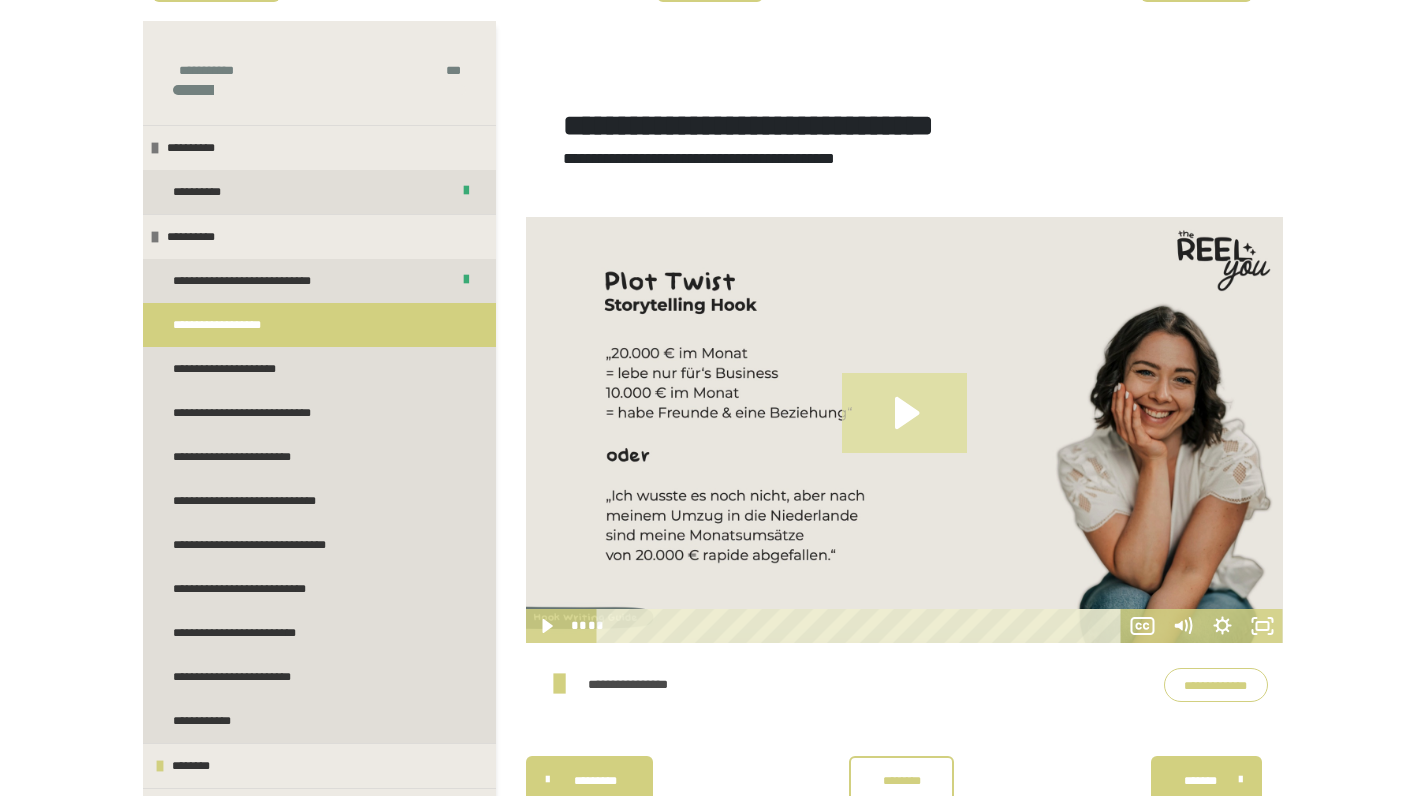 click 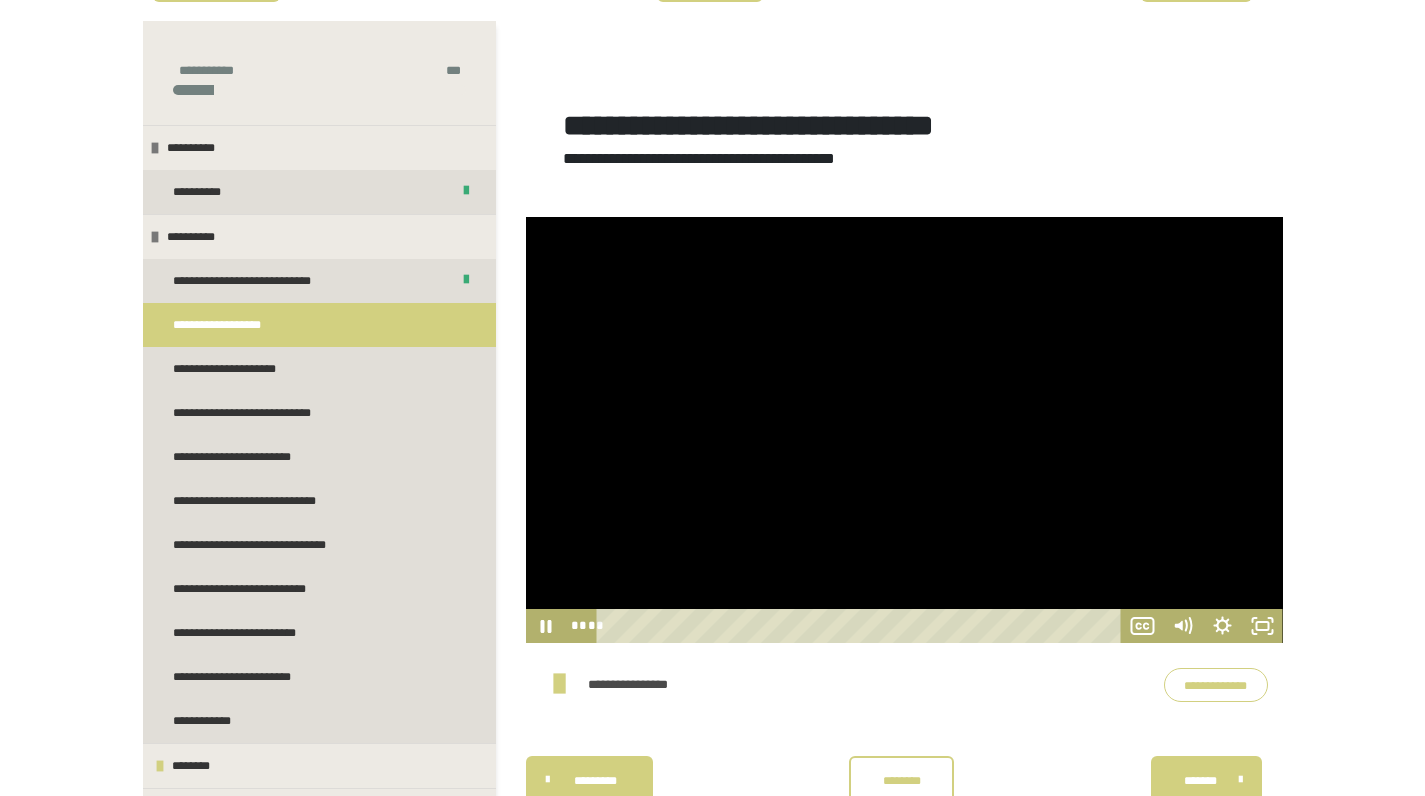 click at bounding box center (904, 430) 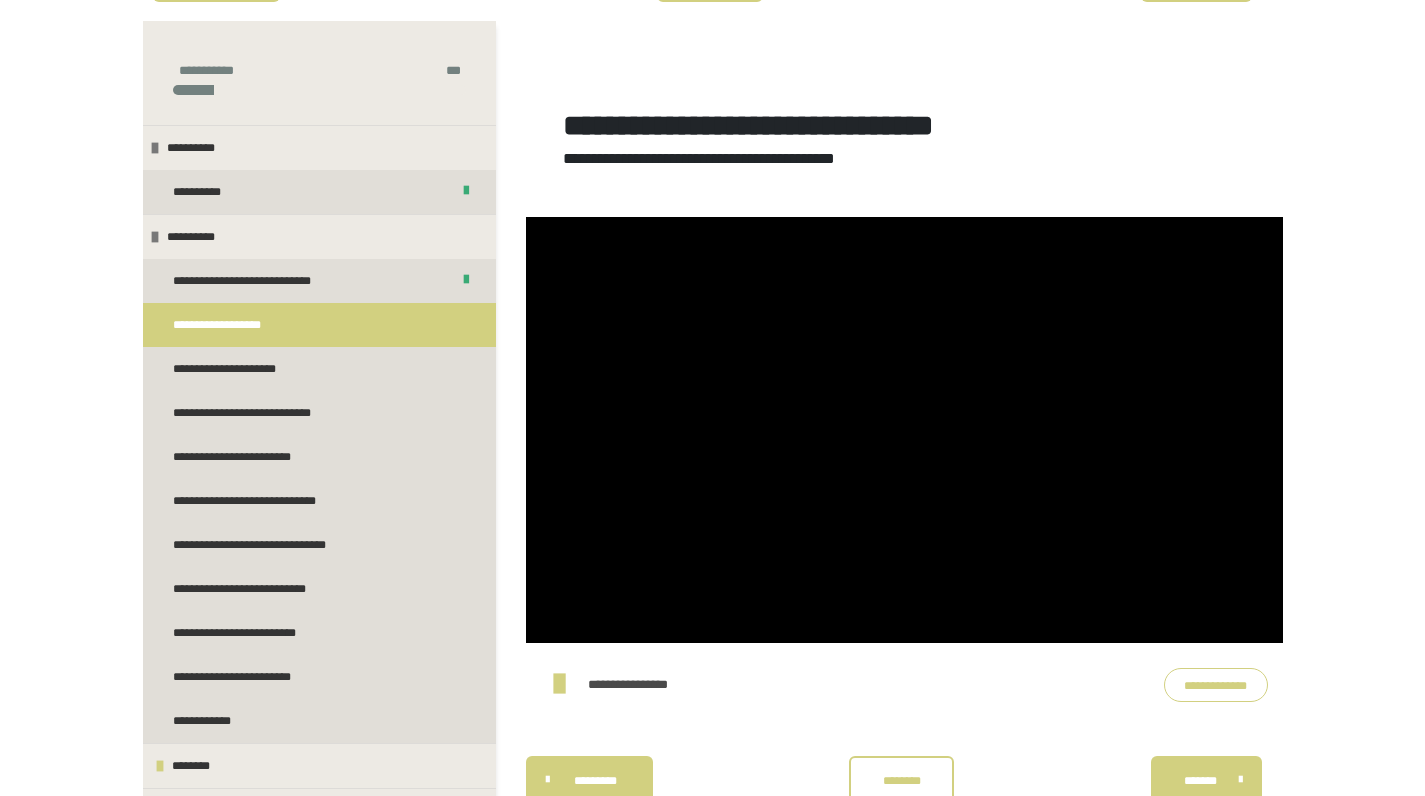 click at bounding box center [904, 430] 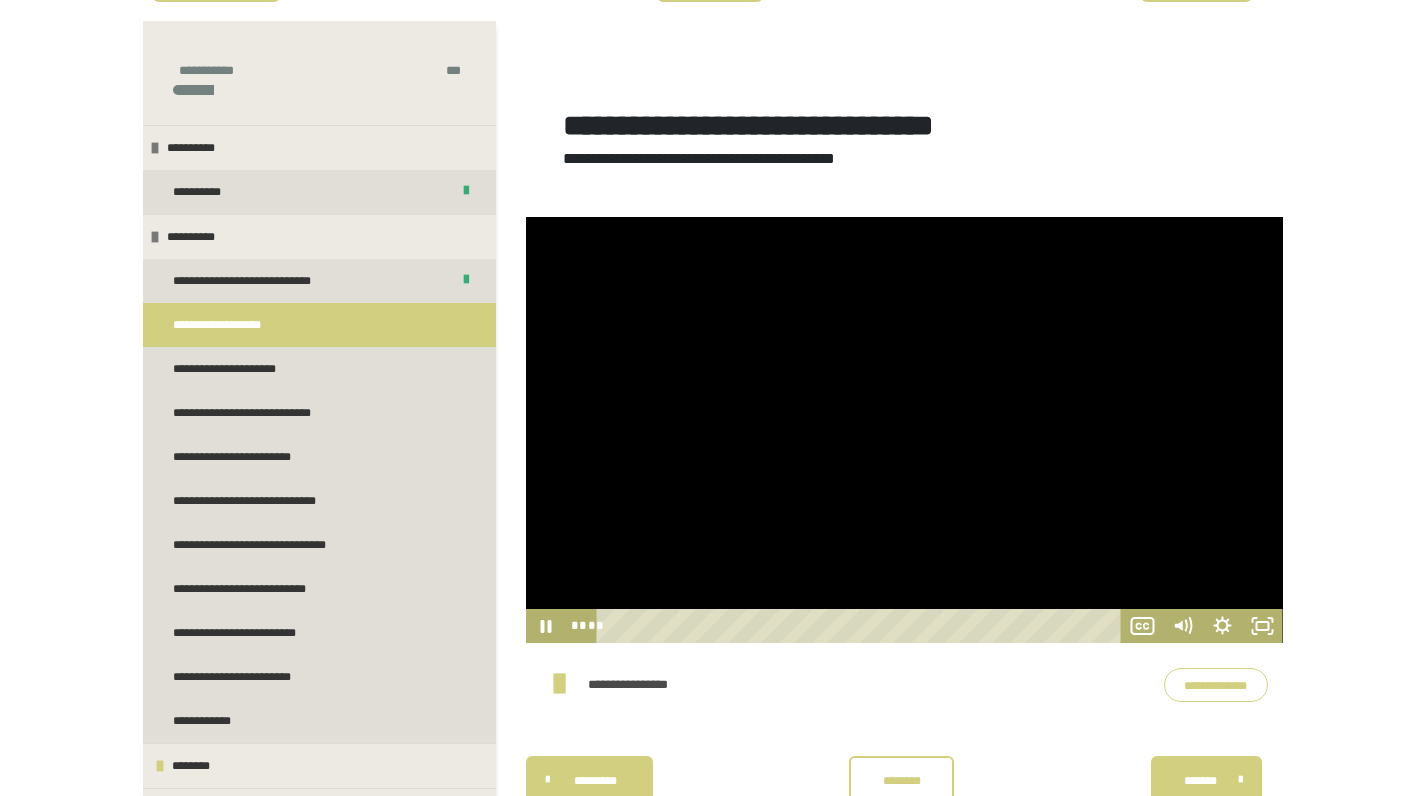 click at bounding box center (904, 430) 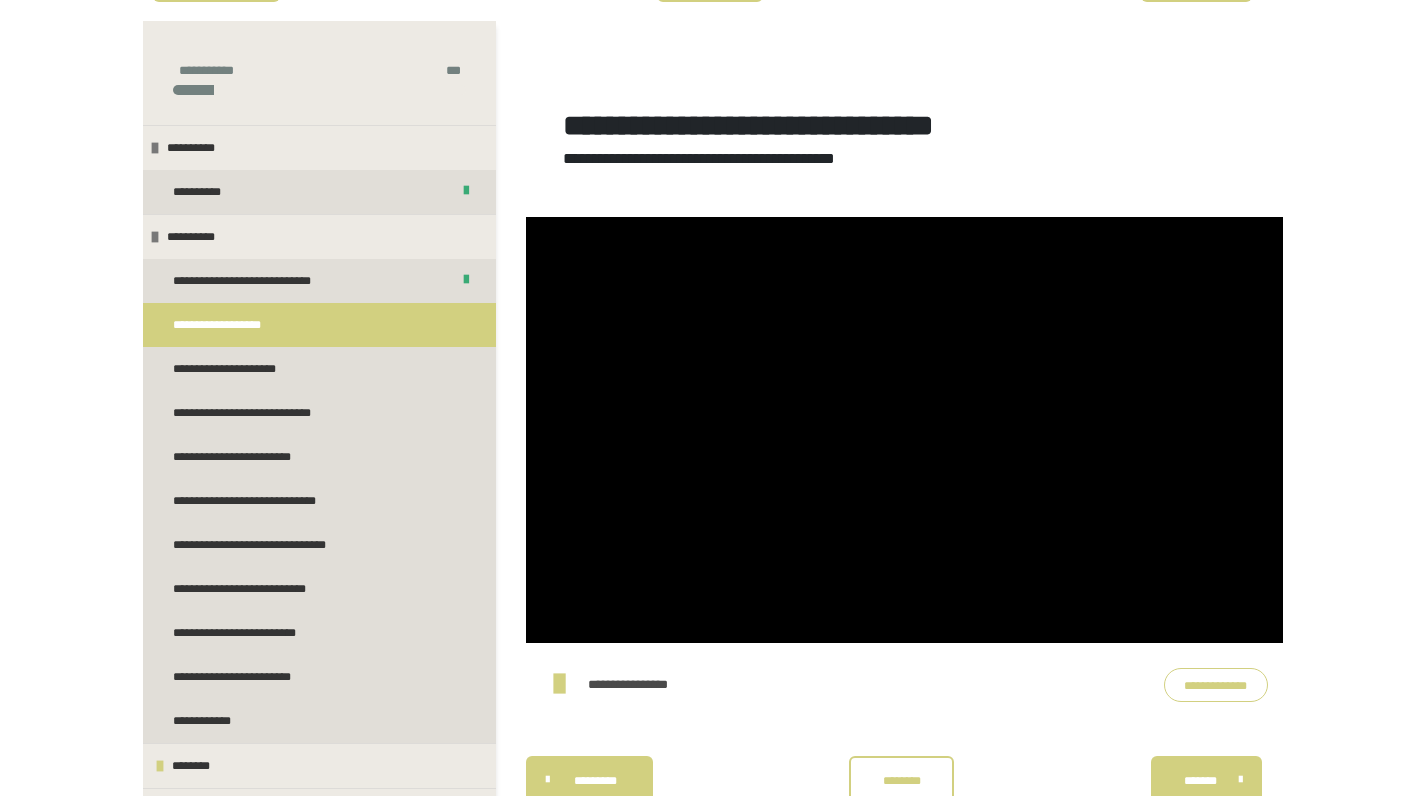 click at bounding box center (904, 430) 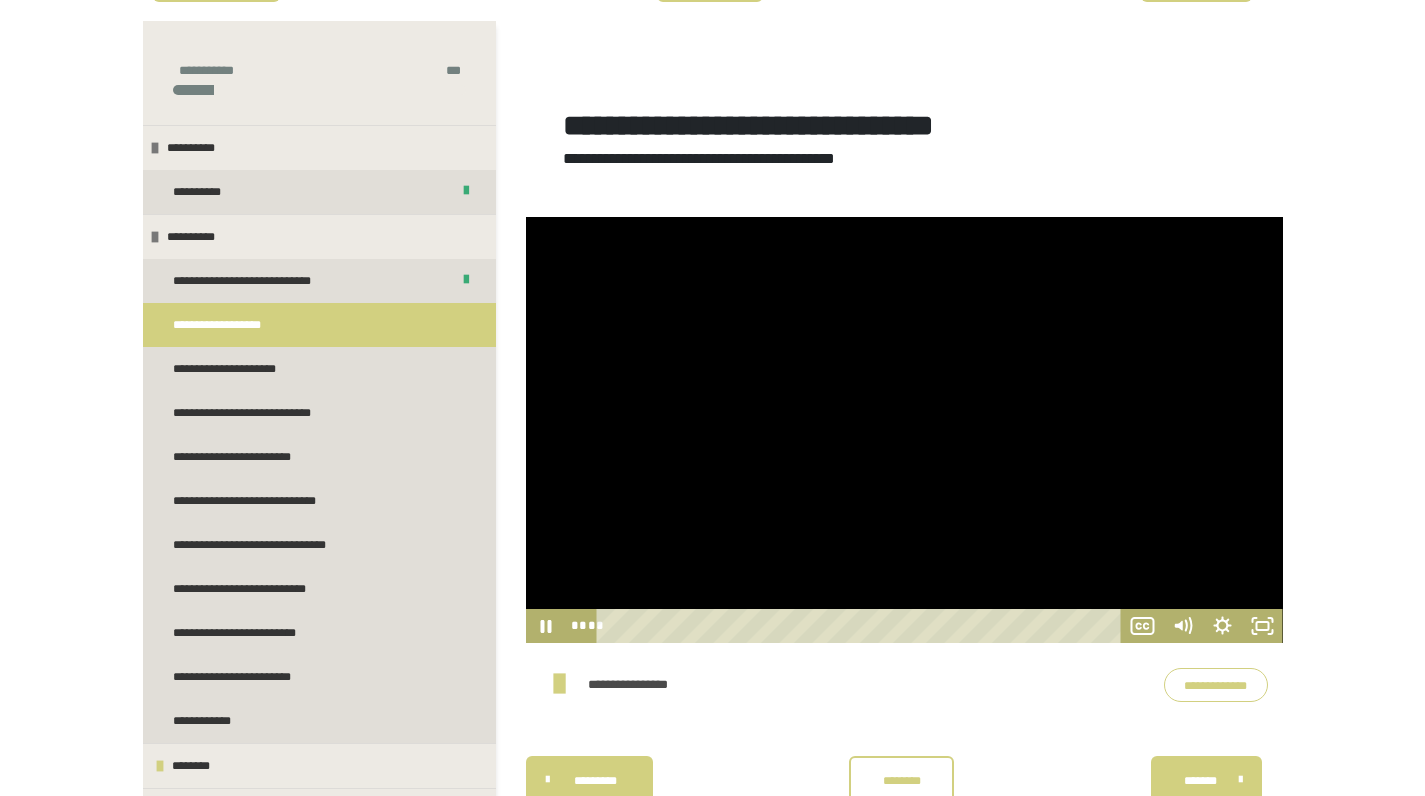 click at bounding box center [904, 430] 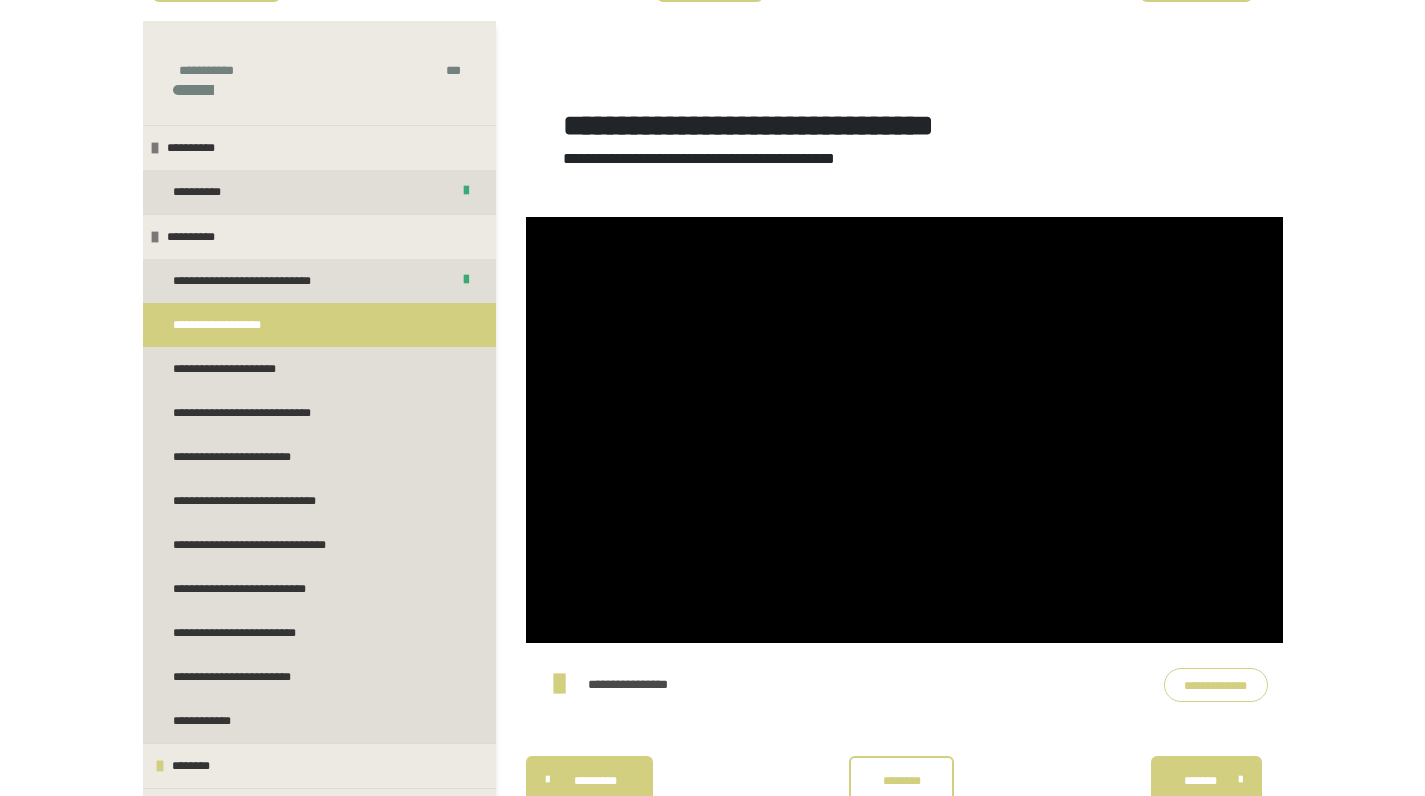 click at bounding box center [904, 430] 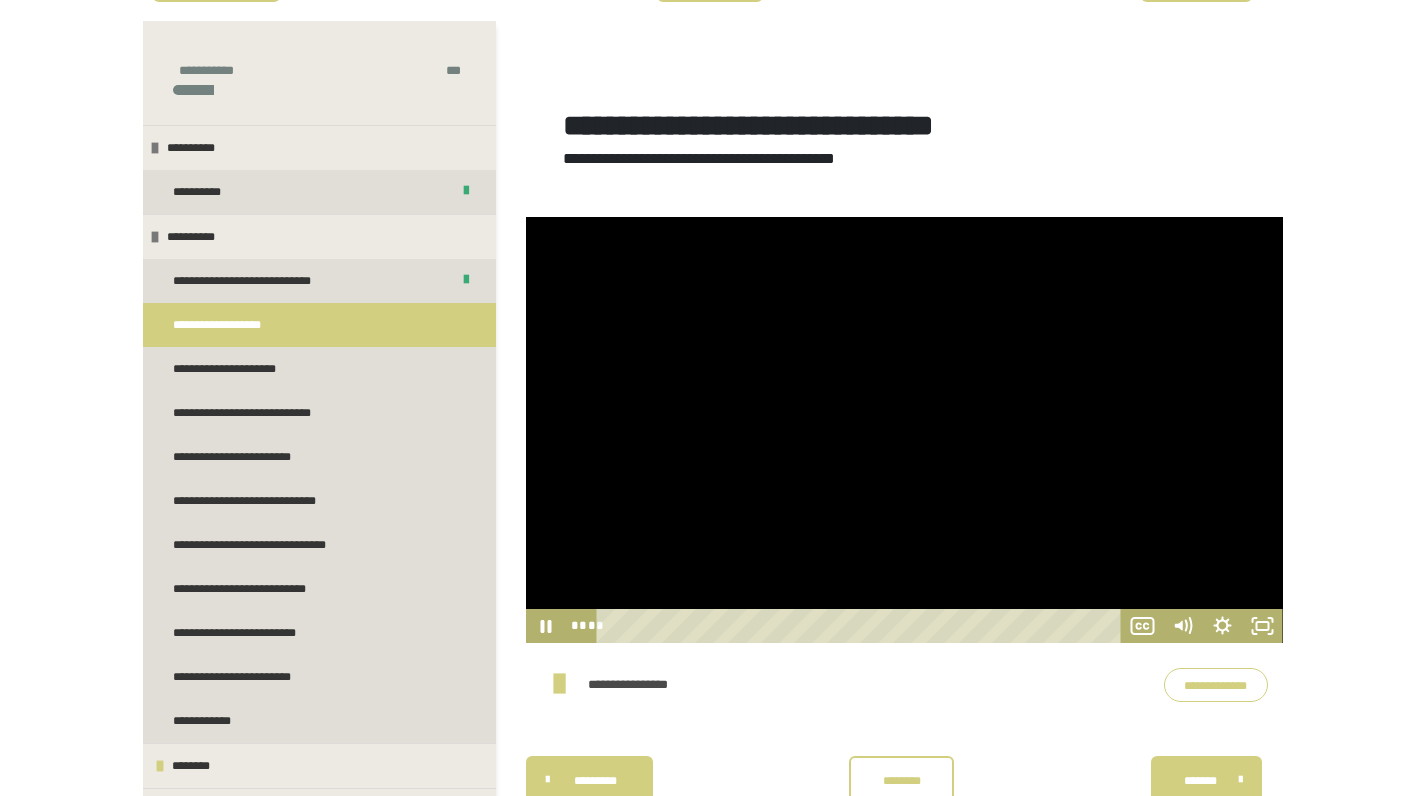 scroll, scrollTop: 340, scrollLeft: 0, axis: vertical 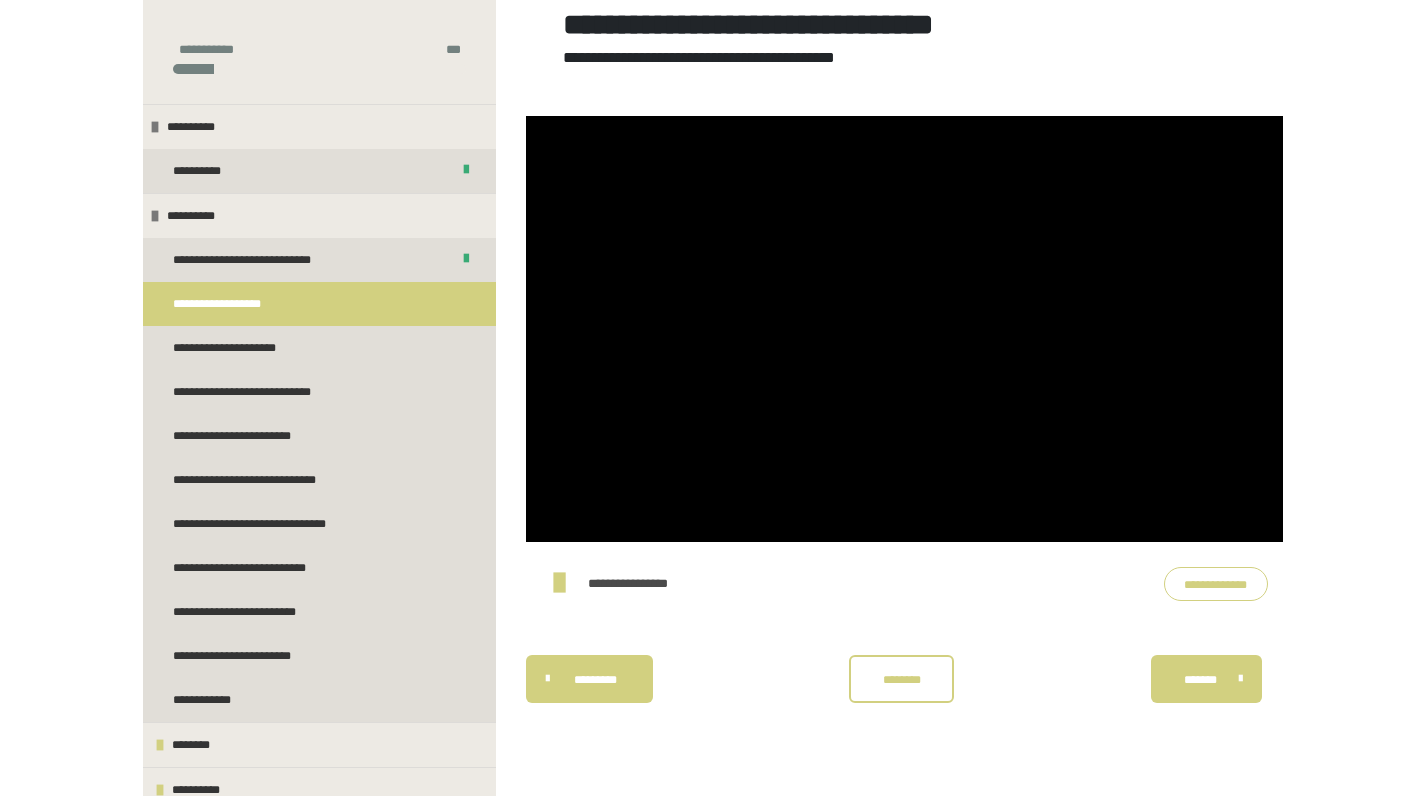 type 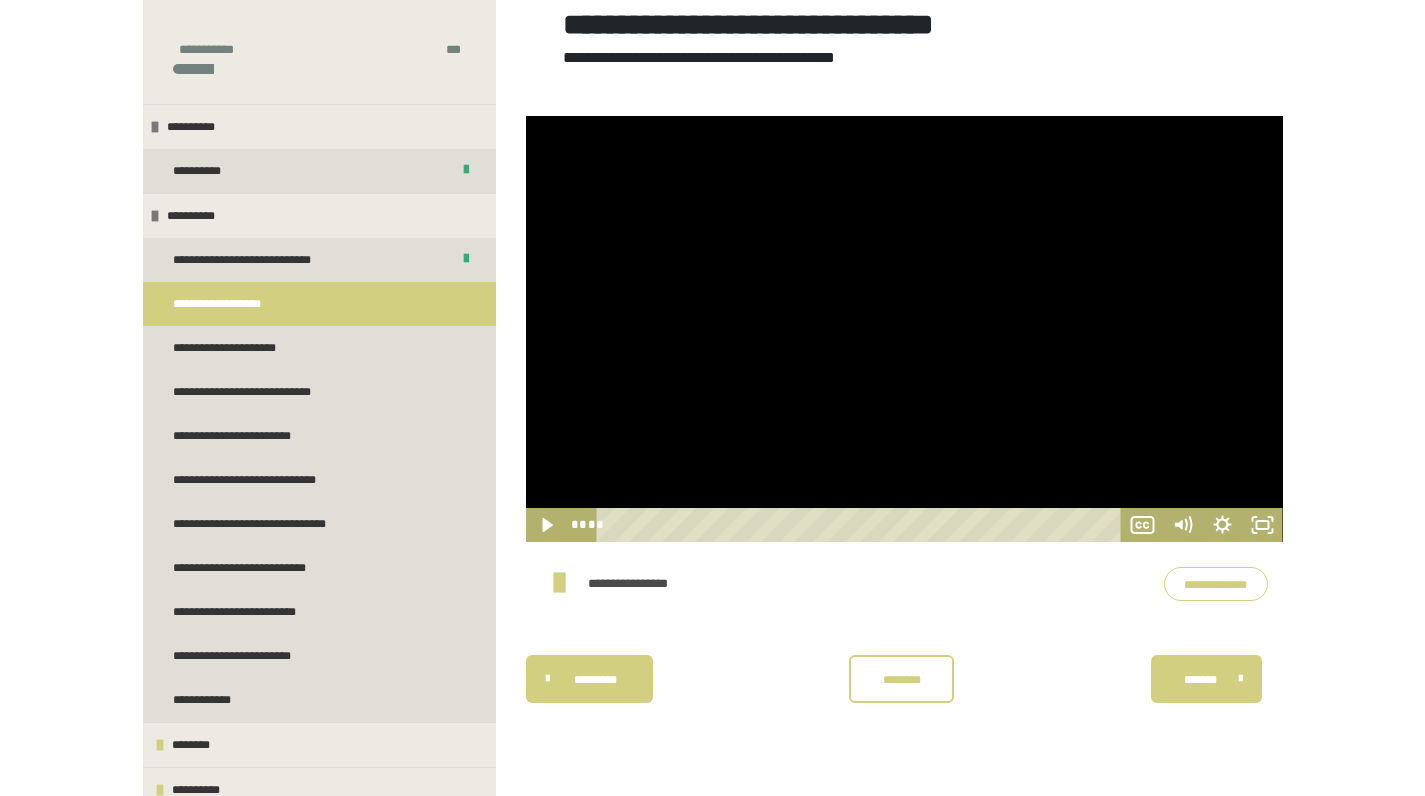 click at bounding box center (904, 329) 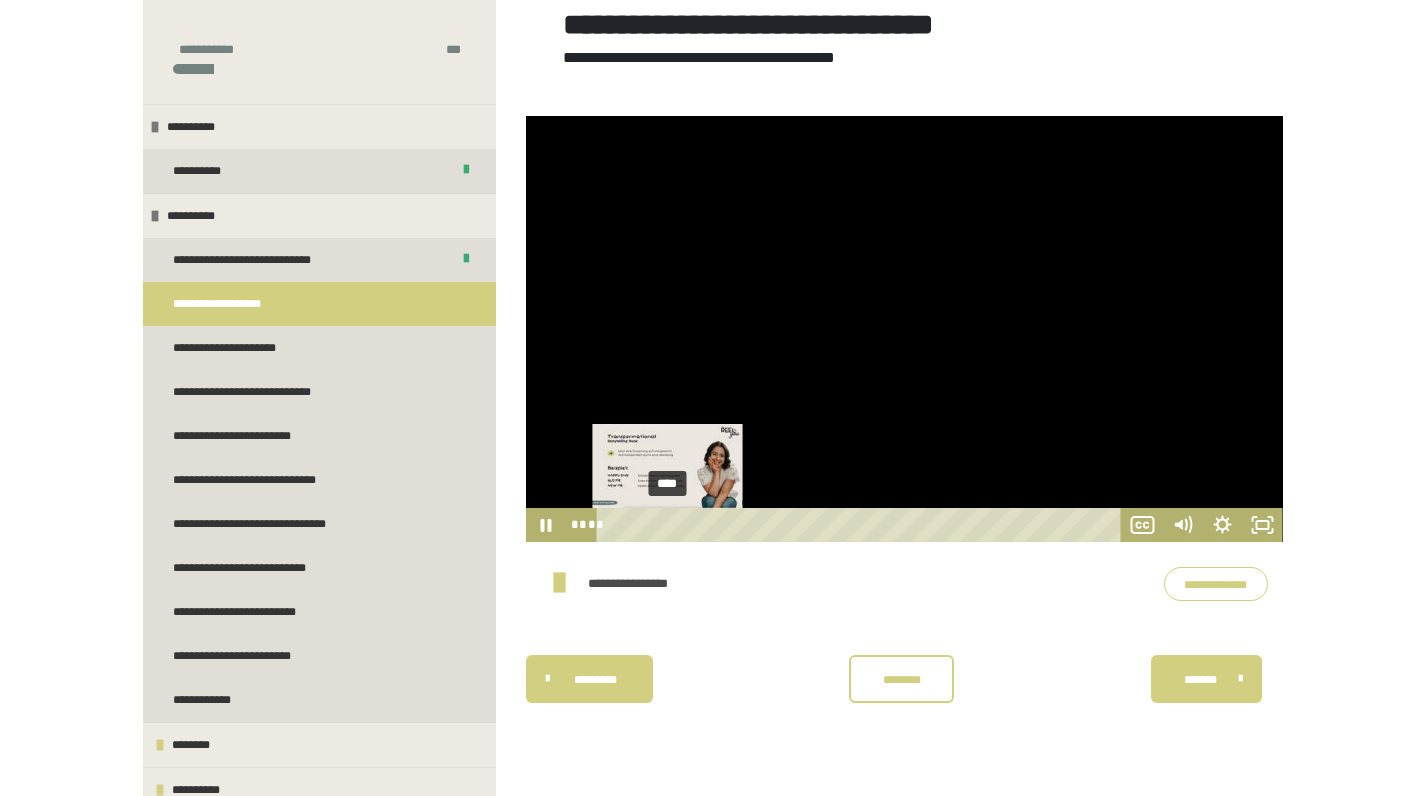 click on "****" at bounding box center (862, 525) 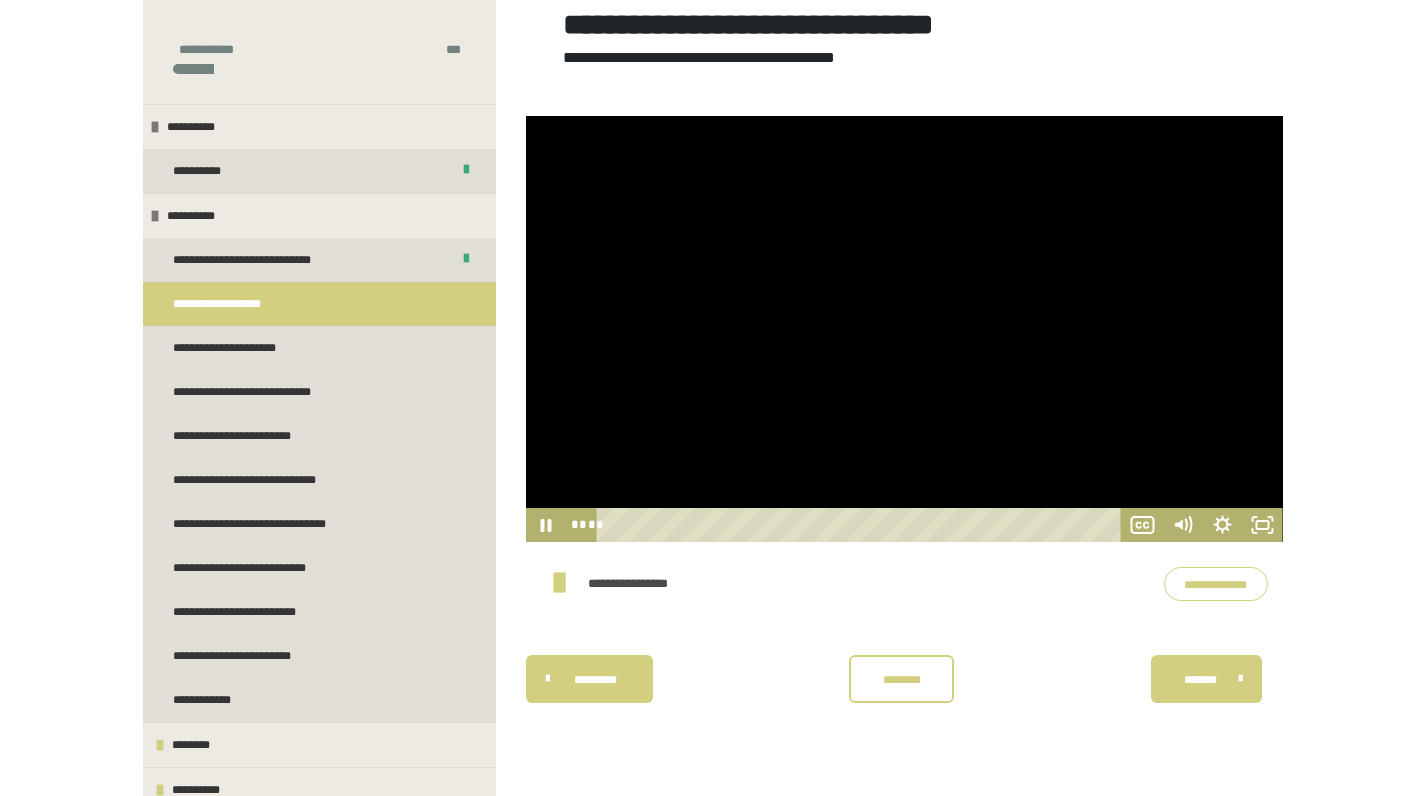 click at bounding box center [904, 329] 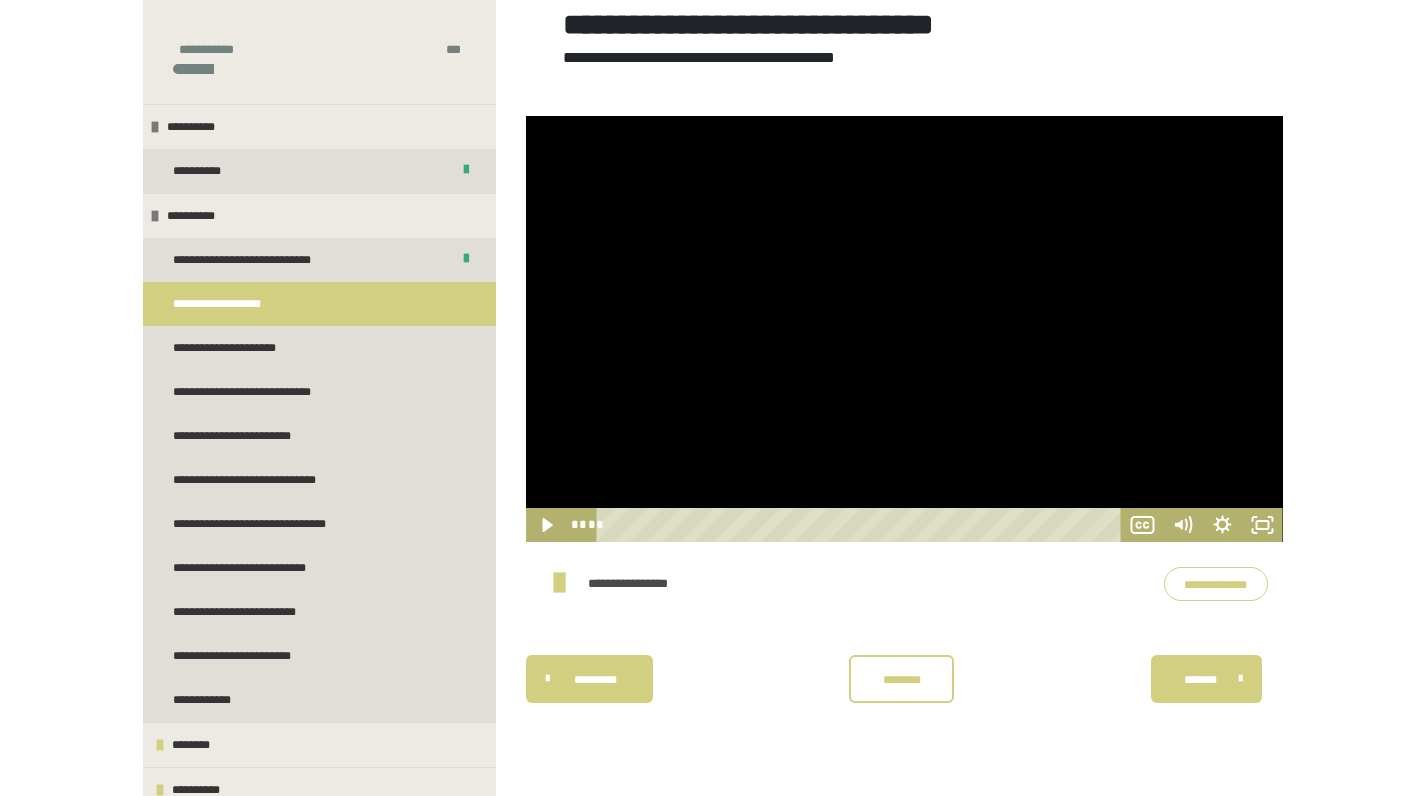 click at bounding box center [904, 329] 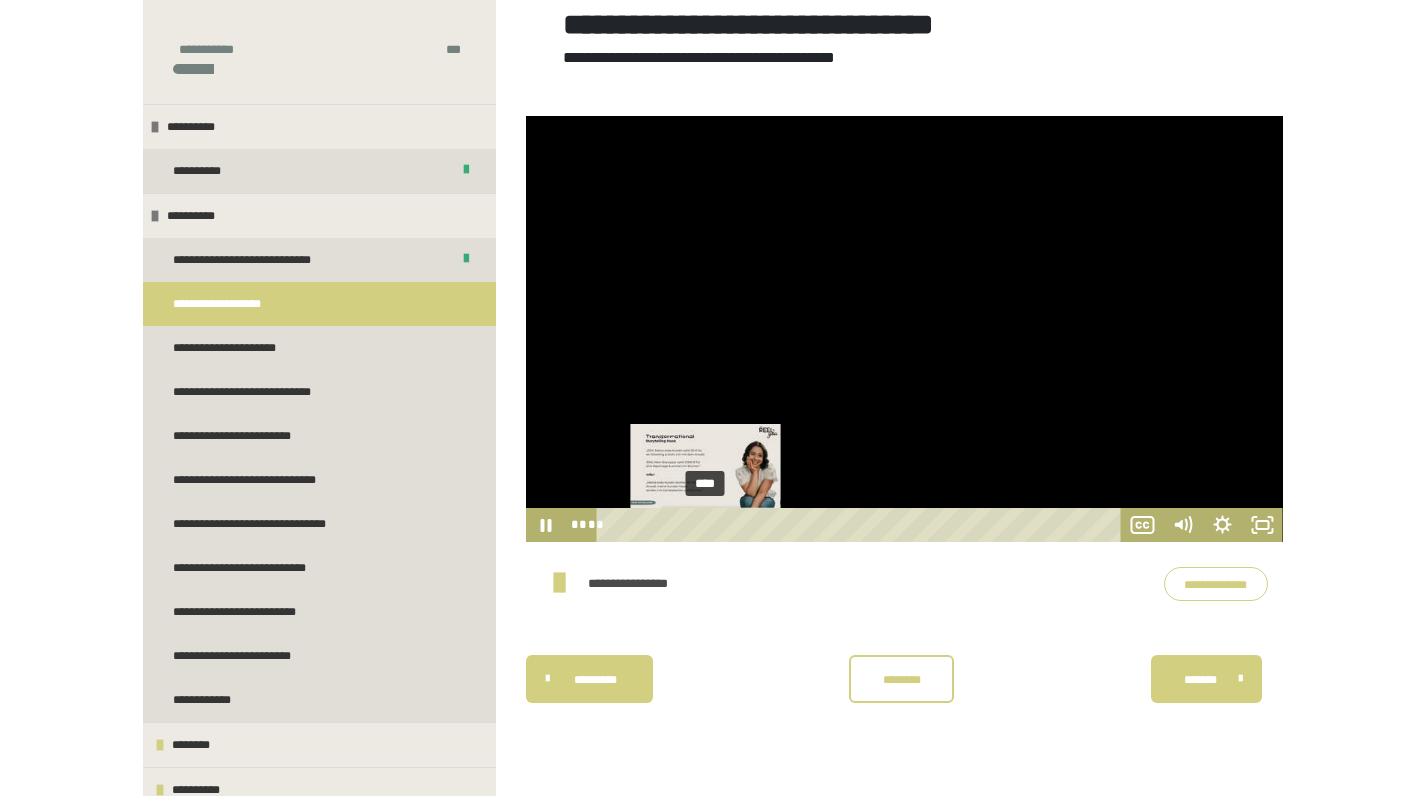 click on "****" at bounding box center (862, 525) 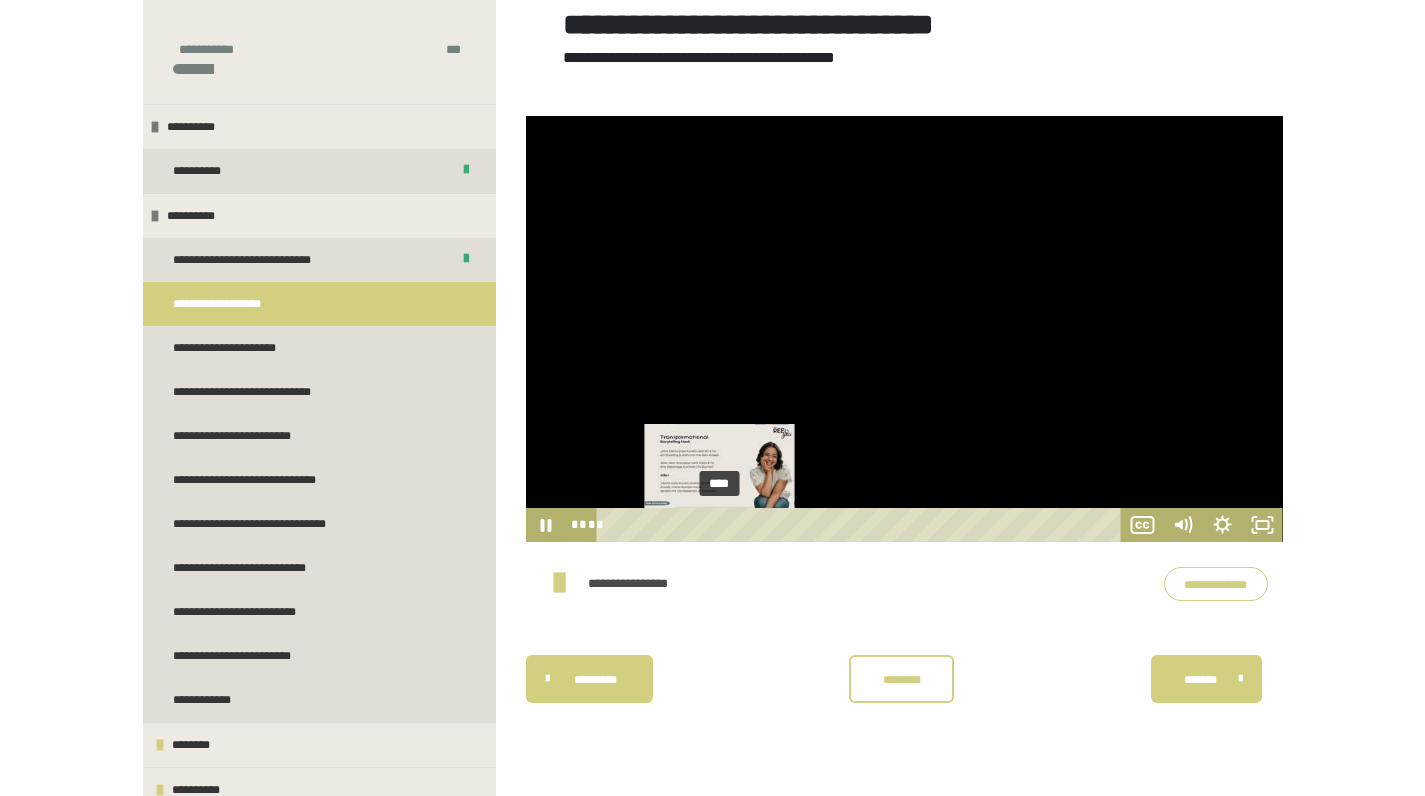 click on "****" at bounding box center [862, 525] 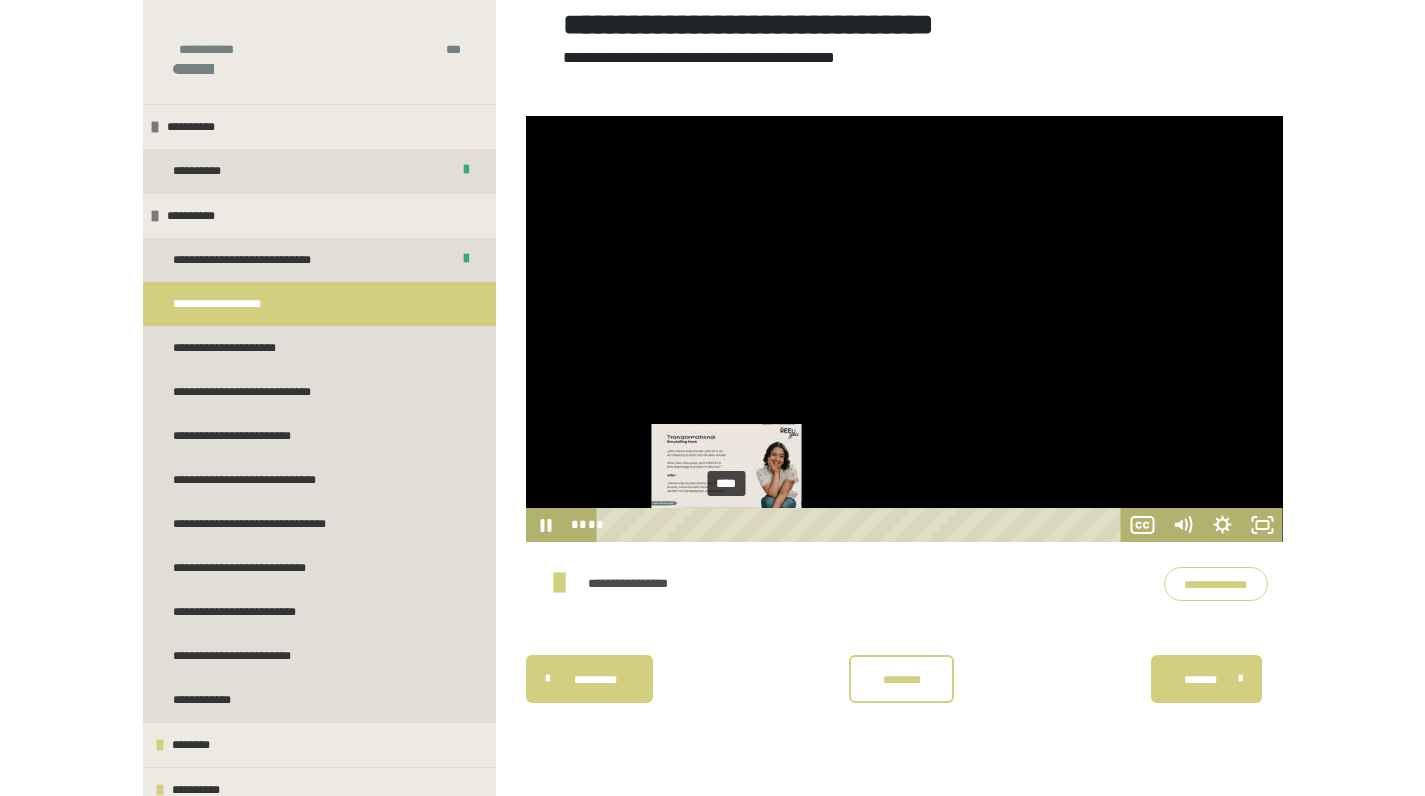 click on "****" at bounding box center [862, 525] 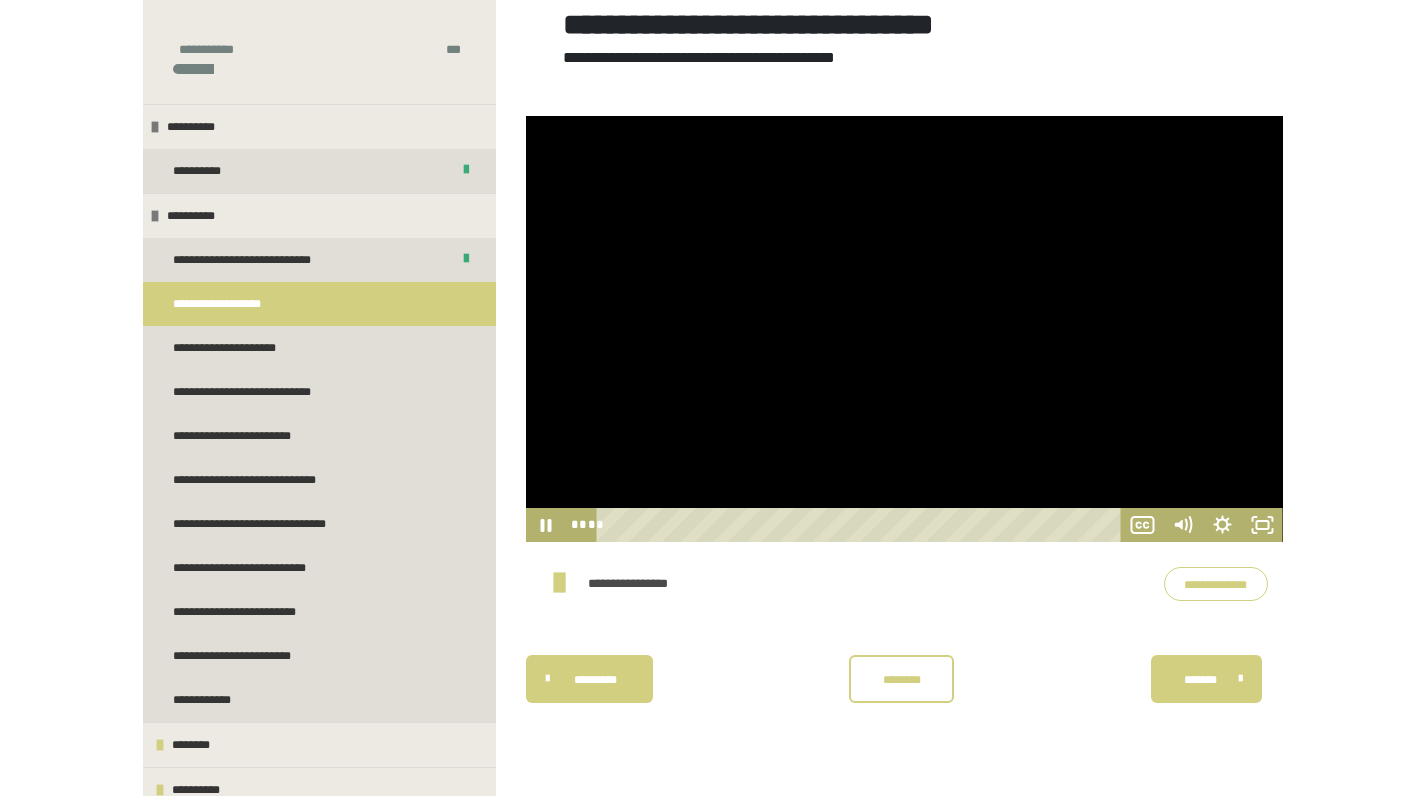 click at bounding box center (904, 329) 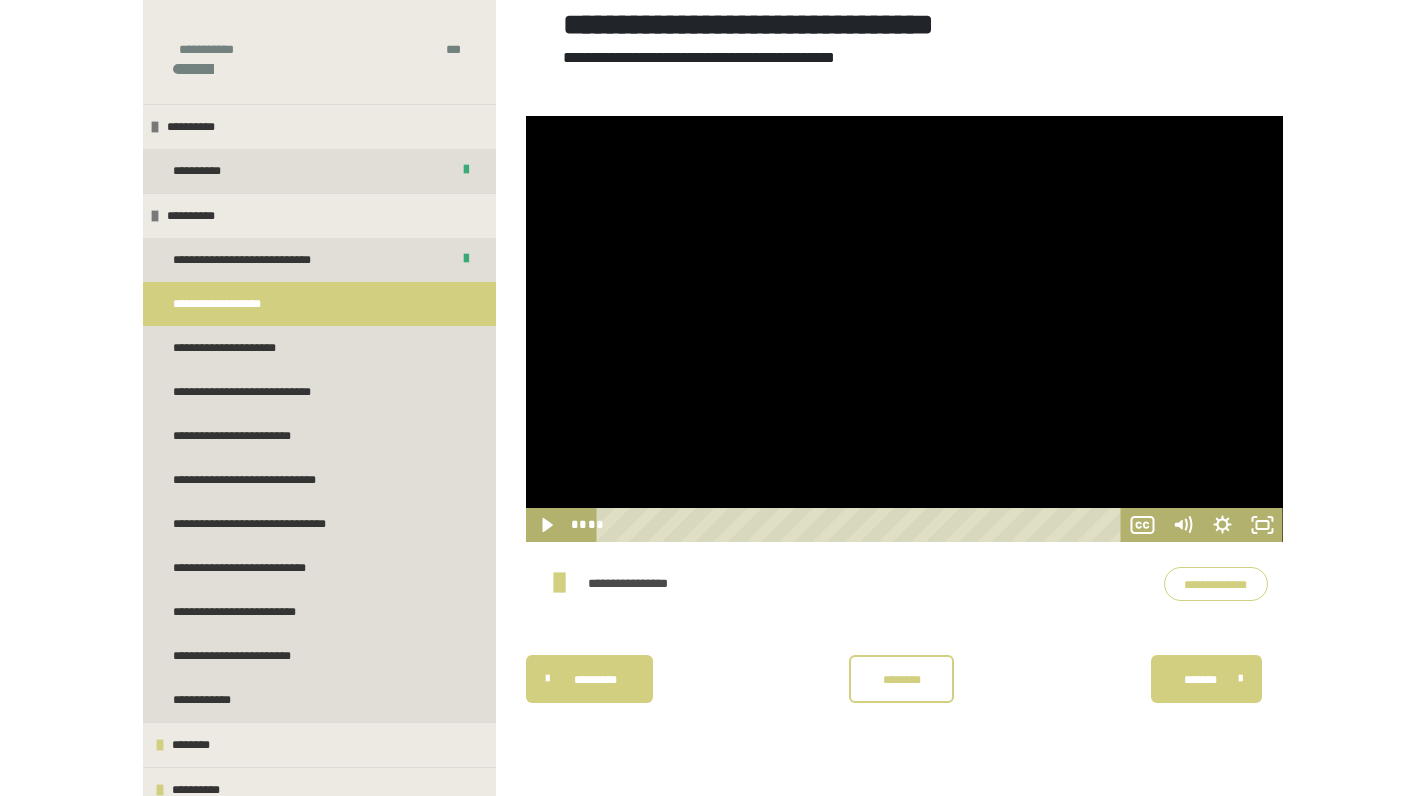 click at bounding box center [904, 329] 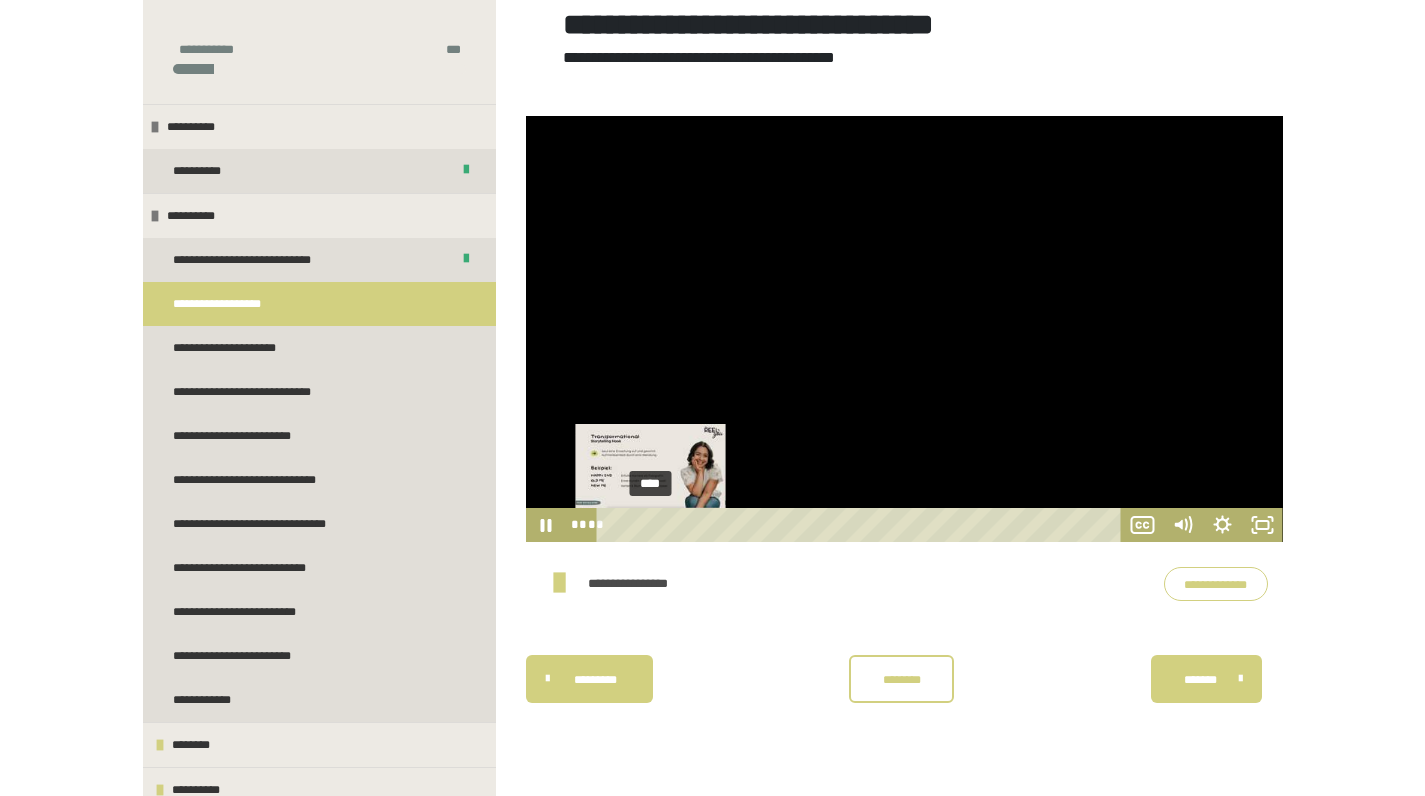 click on "****" at bounding box center [862, 525] 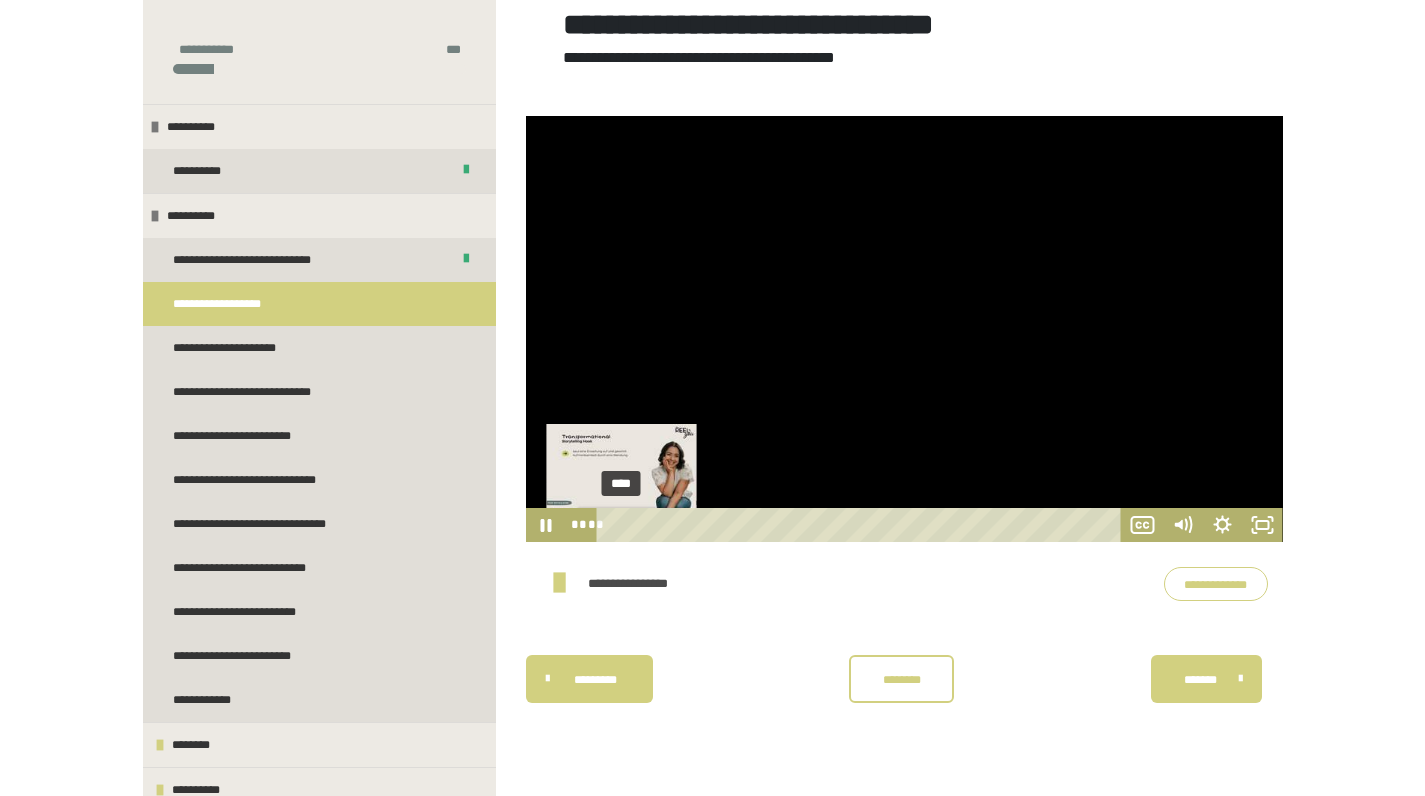 click on "****" at bounding box center (862, 525) 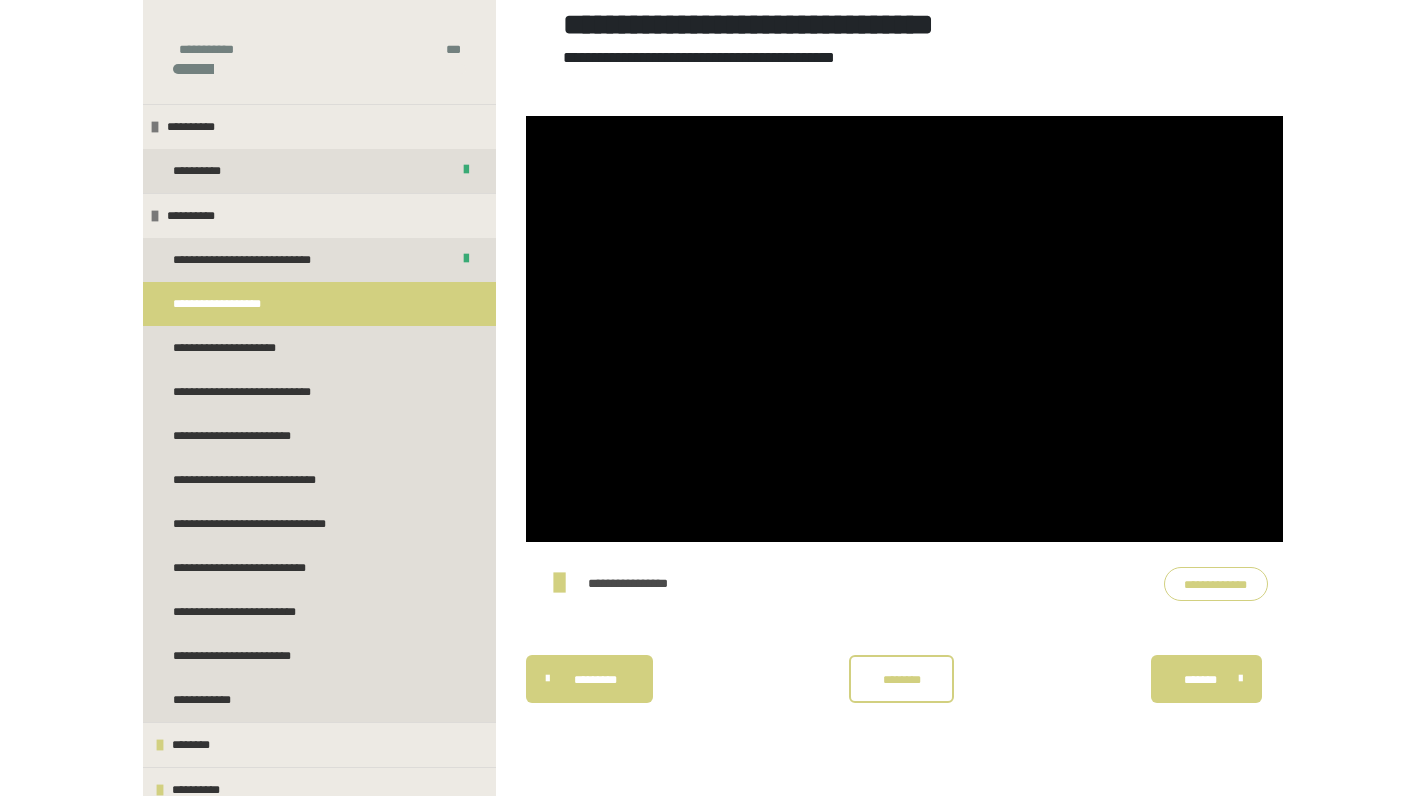 click on "**********" at bounding box center [1216, 584] 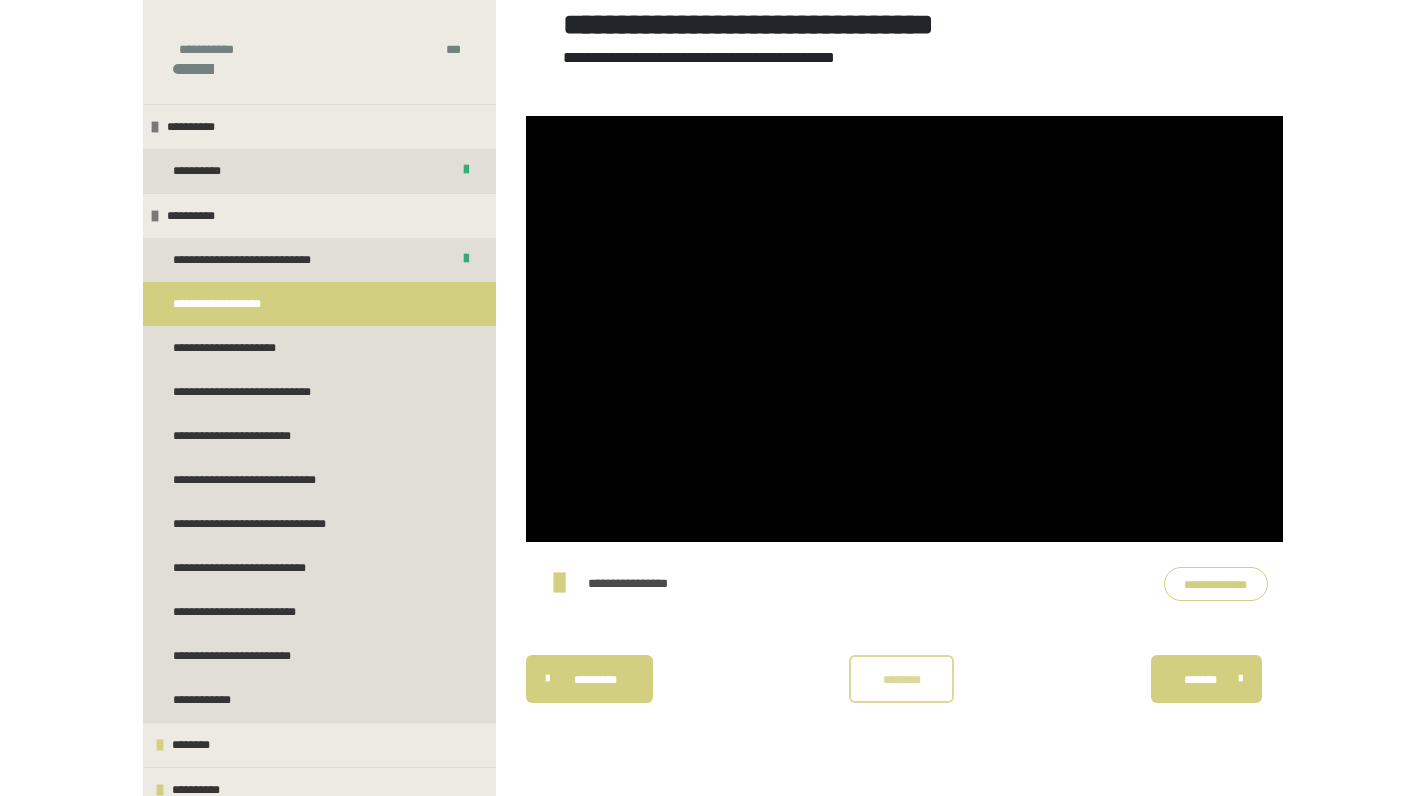 click on "********" at bounding box center (902, 680) 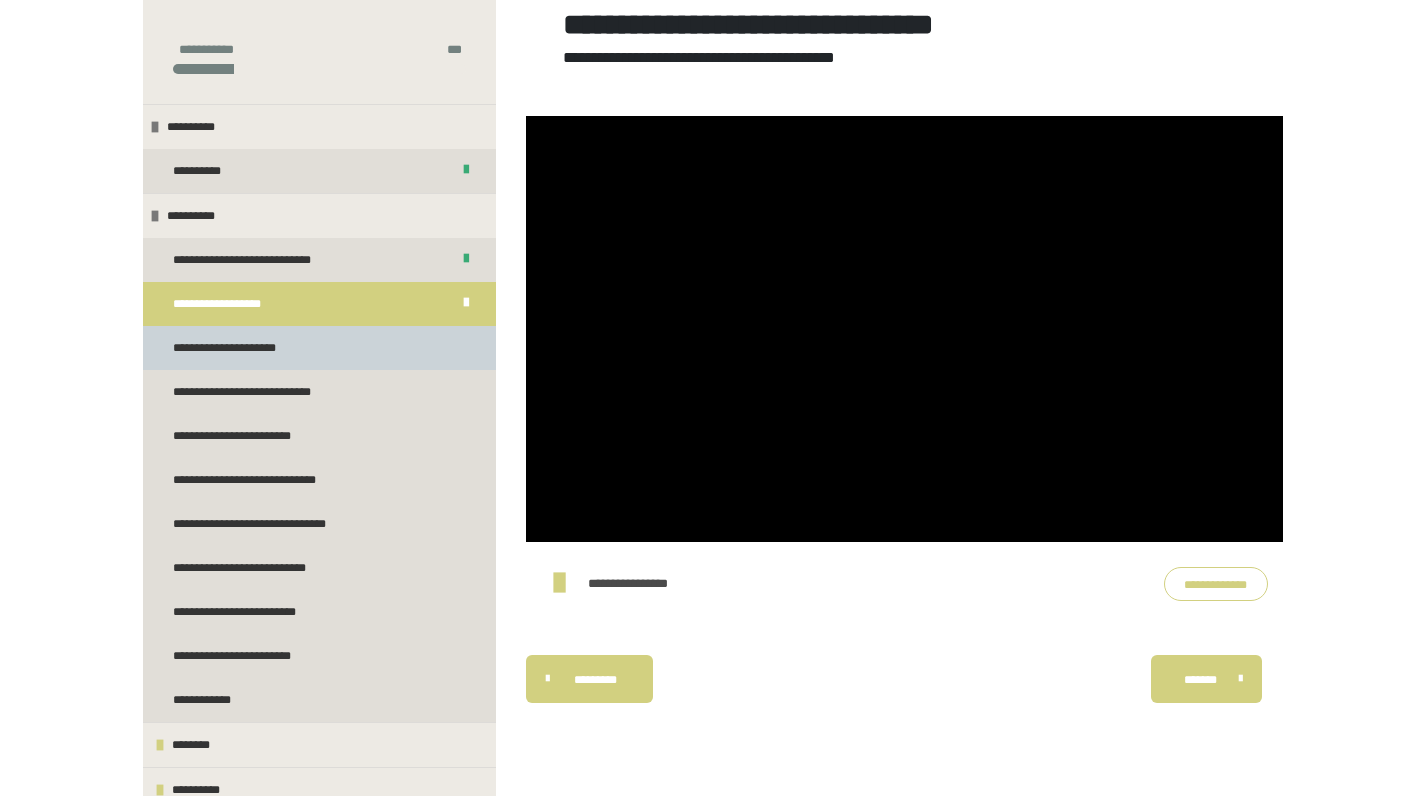 click on "**********" at bounding box center (319, 348) 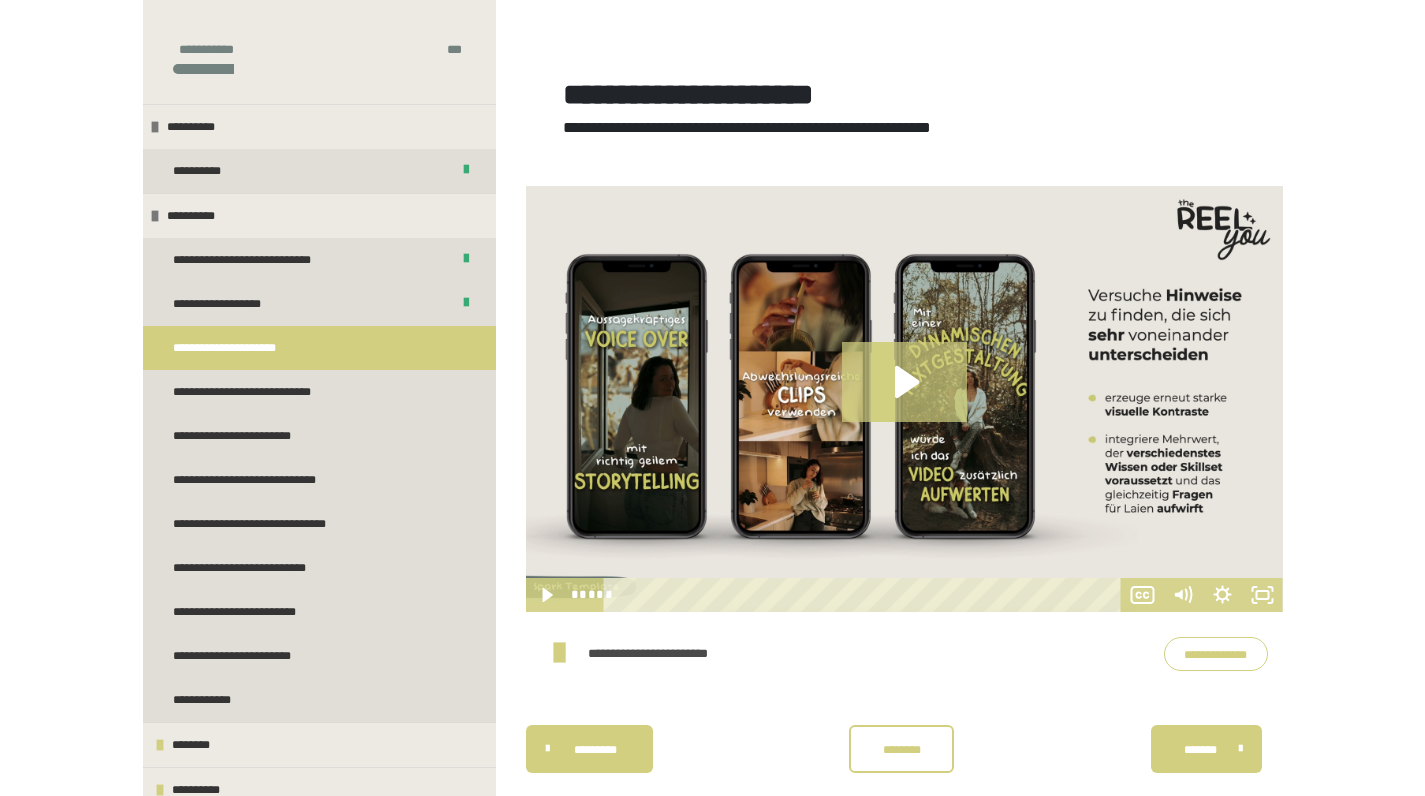click on "**********" at bounding box center (1216, 654) 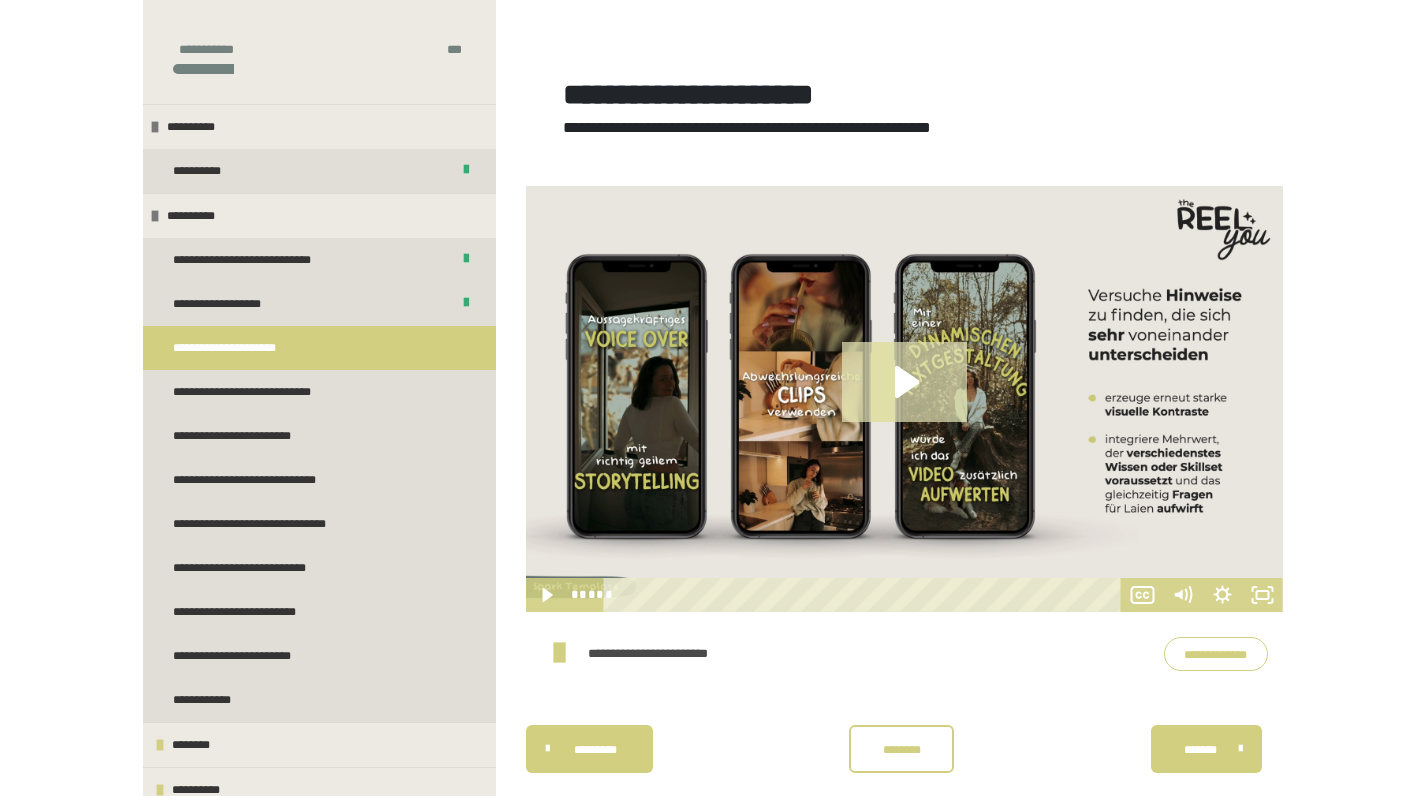 click 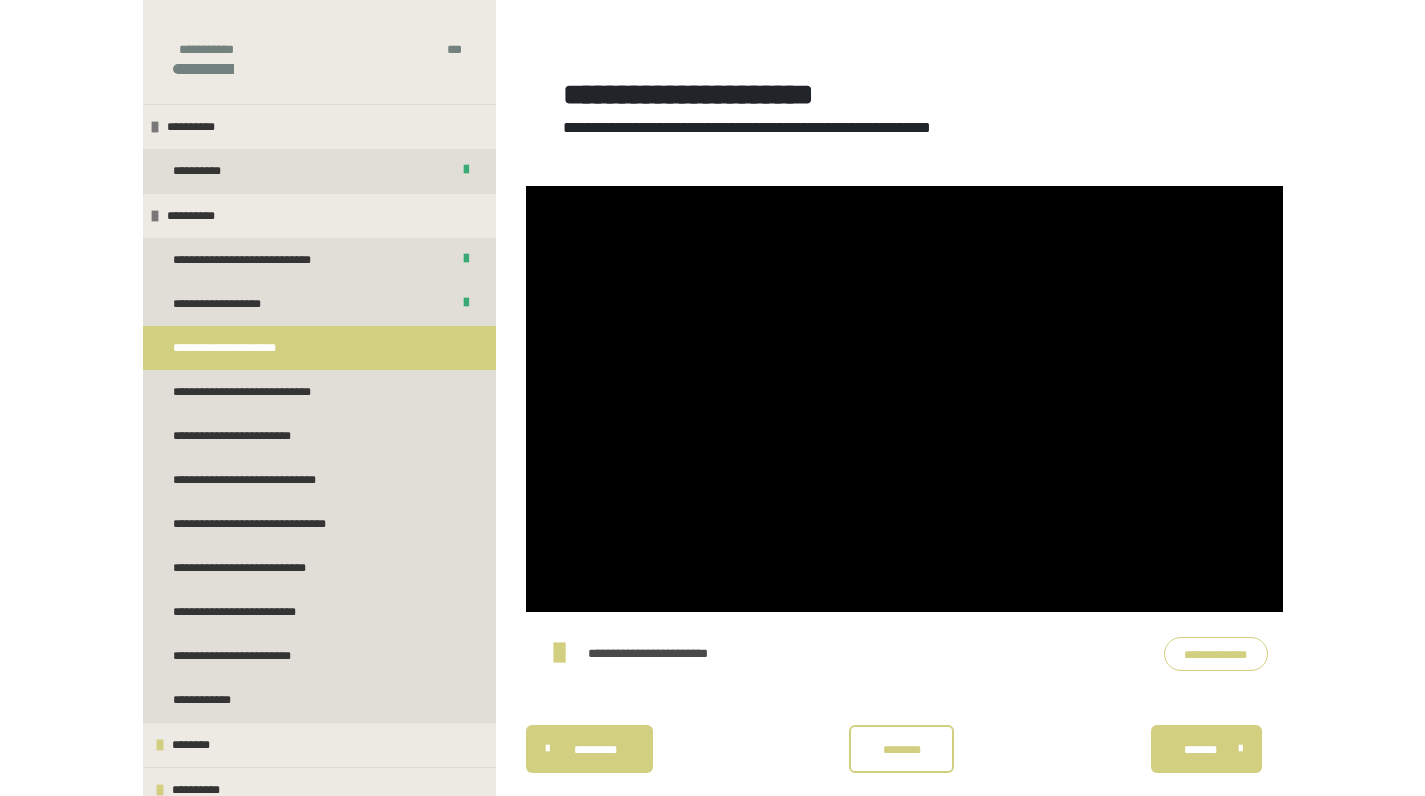 type 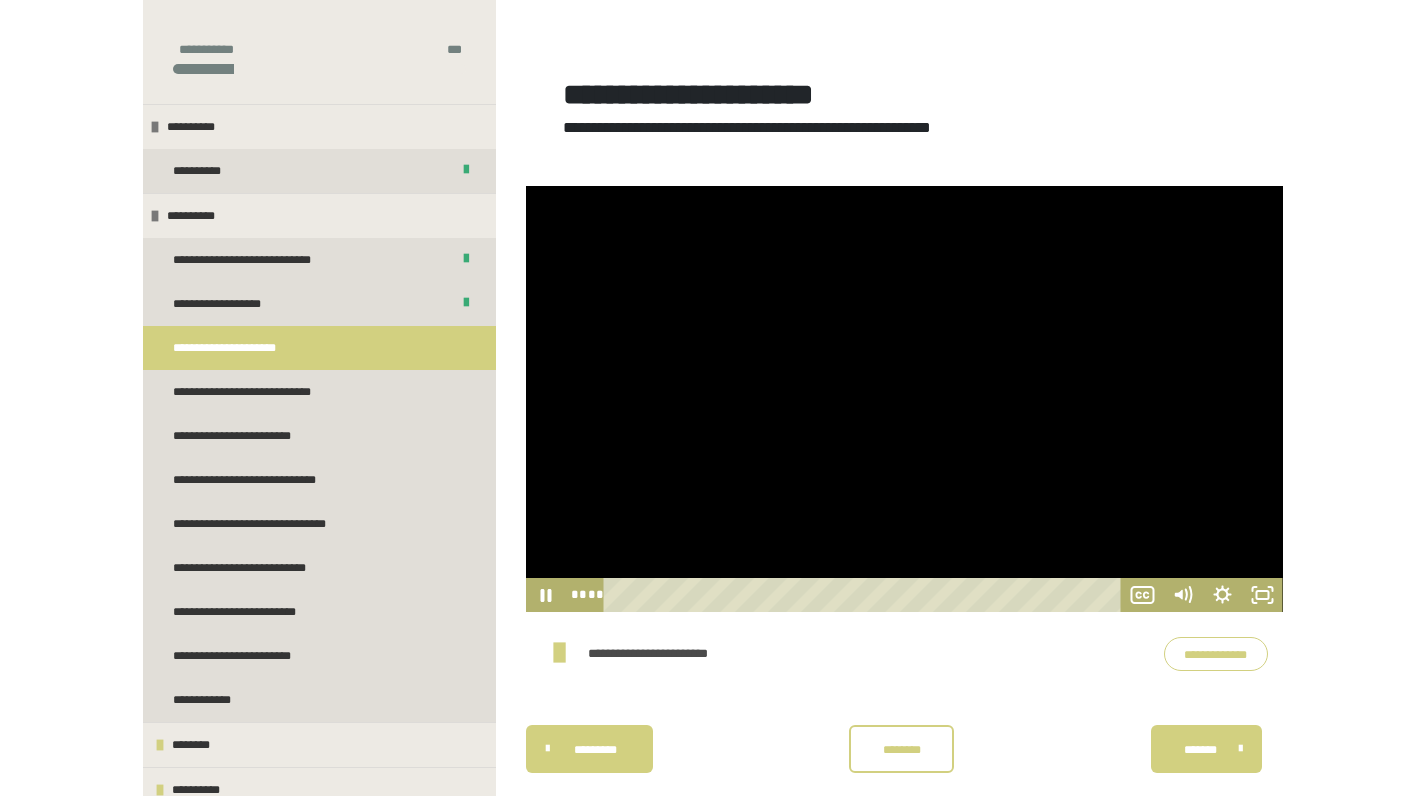 click at bounding box center [904, 399] 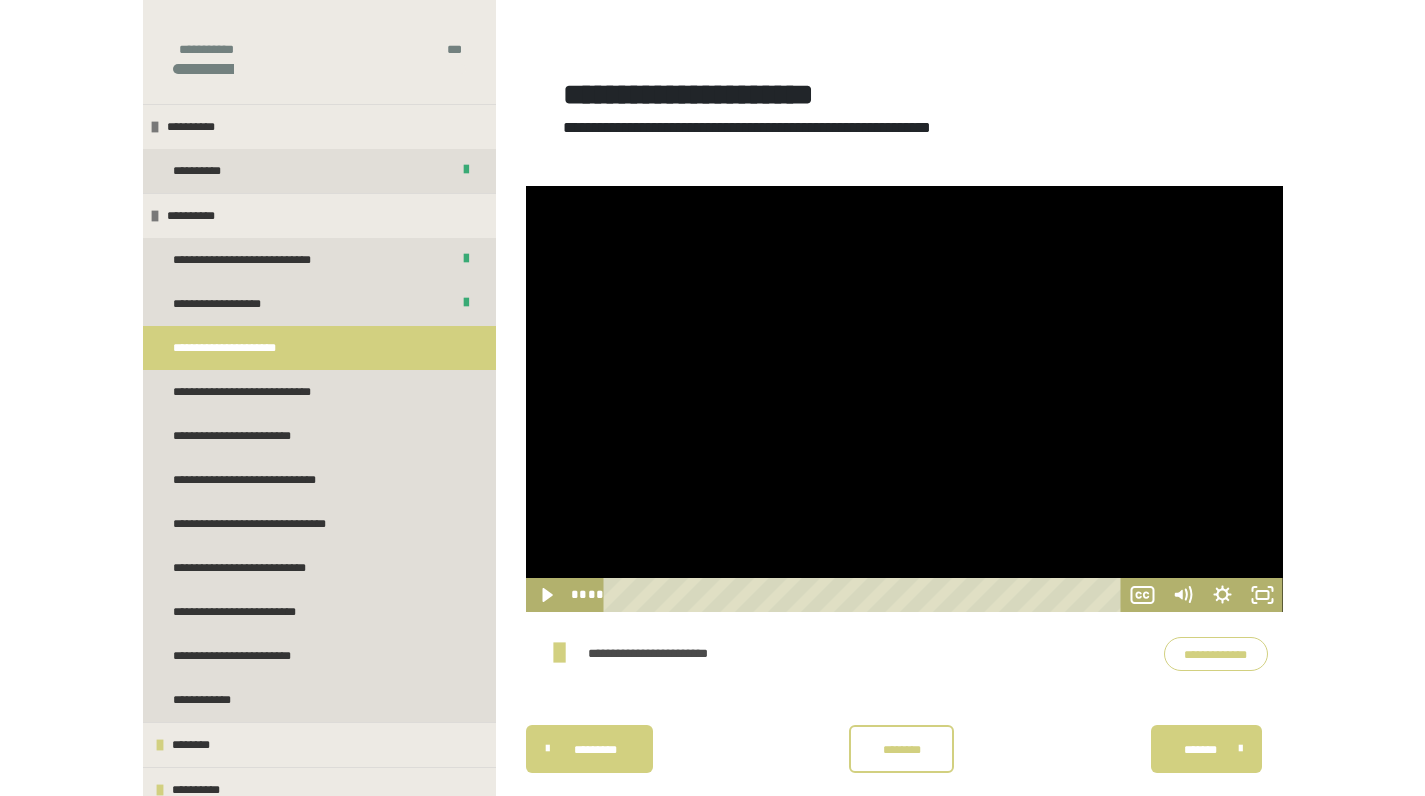 click at bounding box center [904, 399] 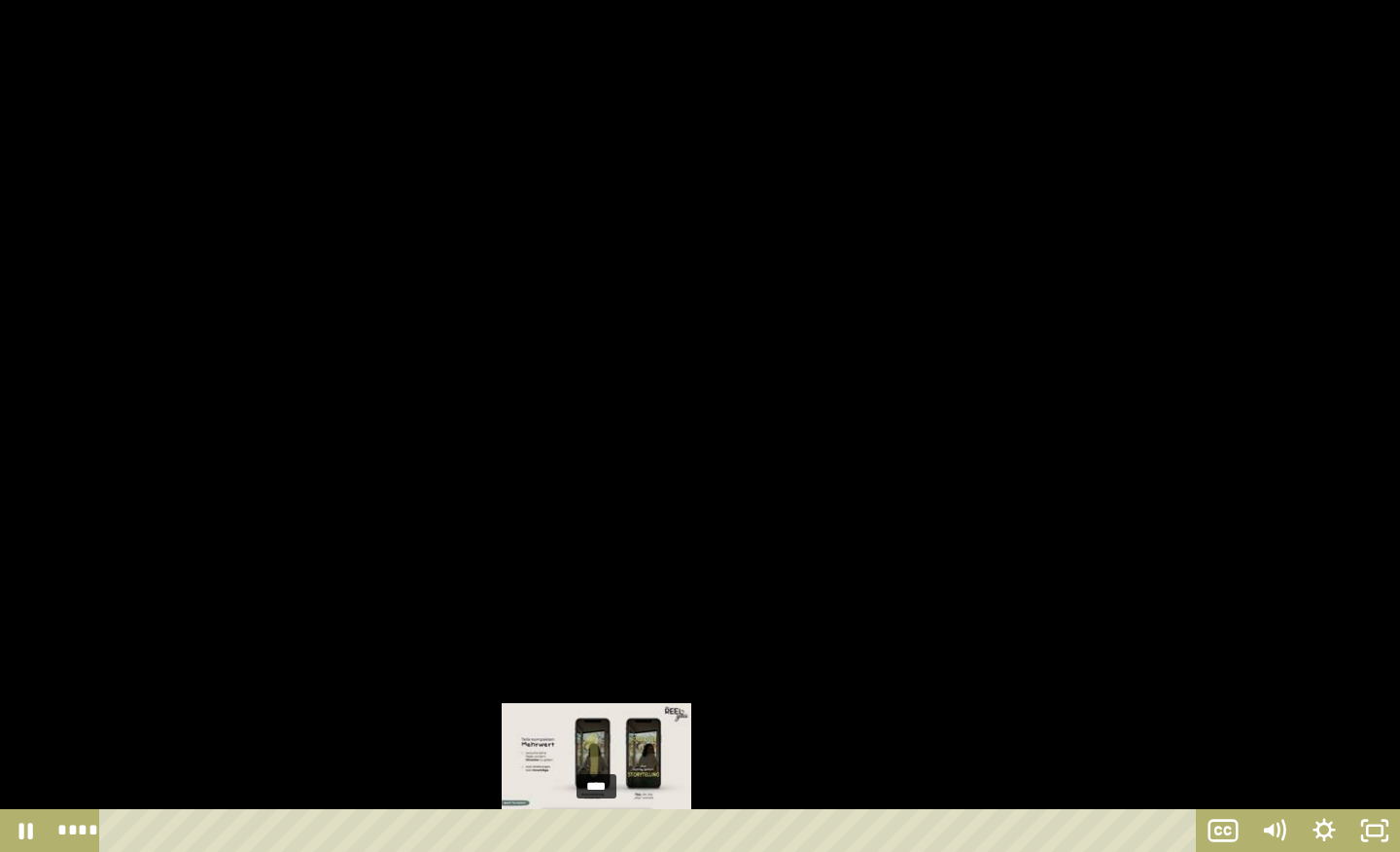 click on "****" at bounding box center (651, 831) 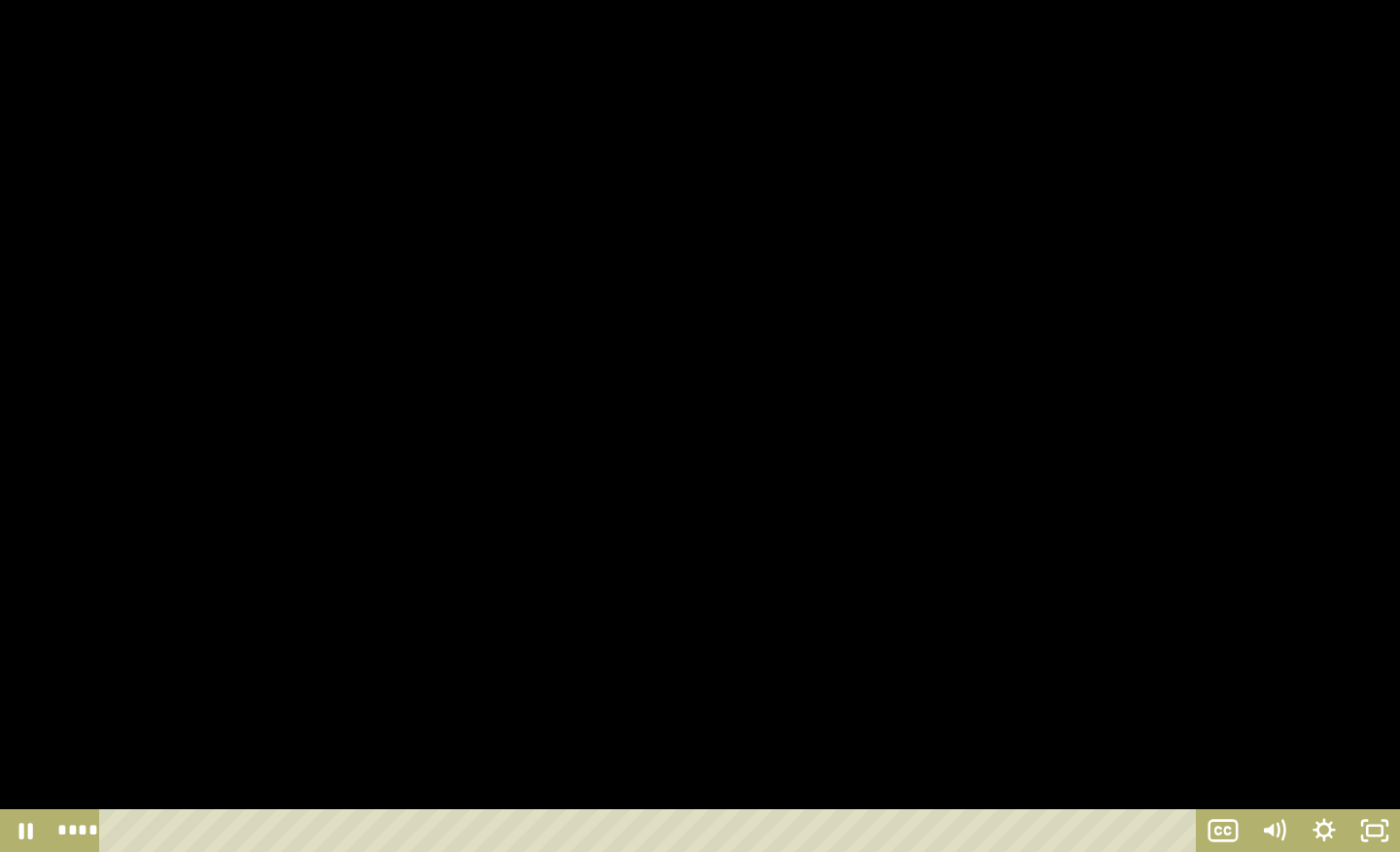 click at bounding box center [700, 426] 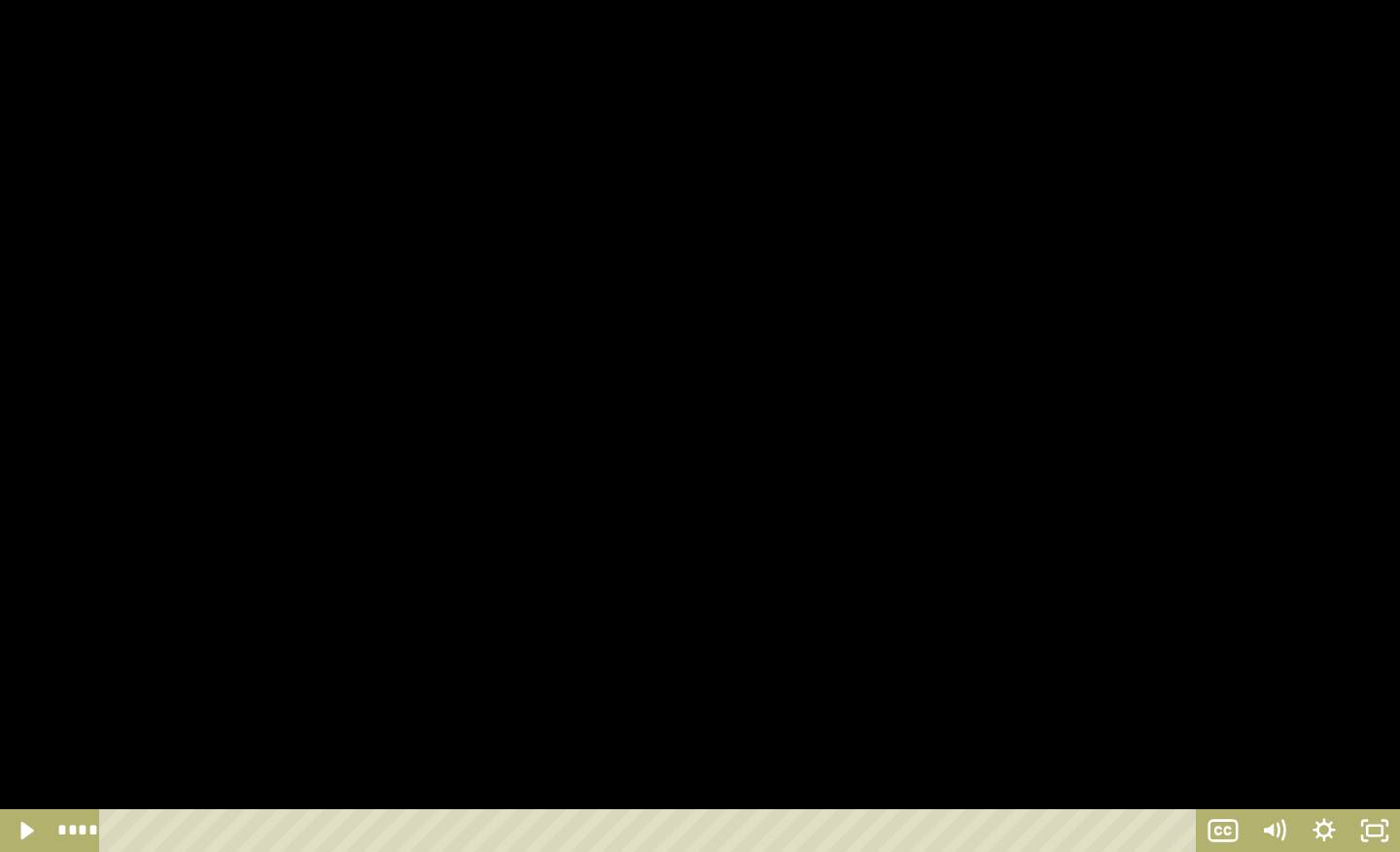click at bounding box center [700, 426] 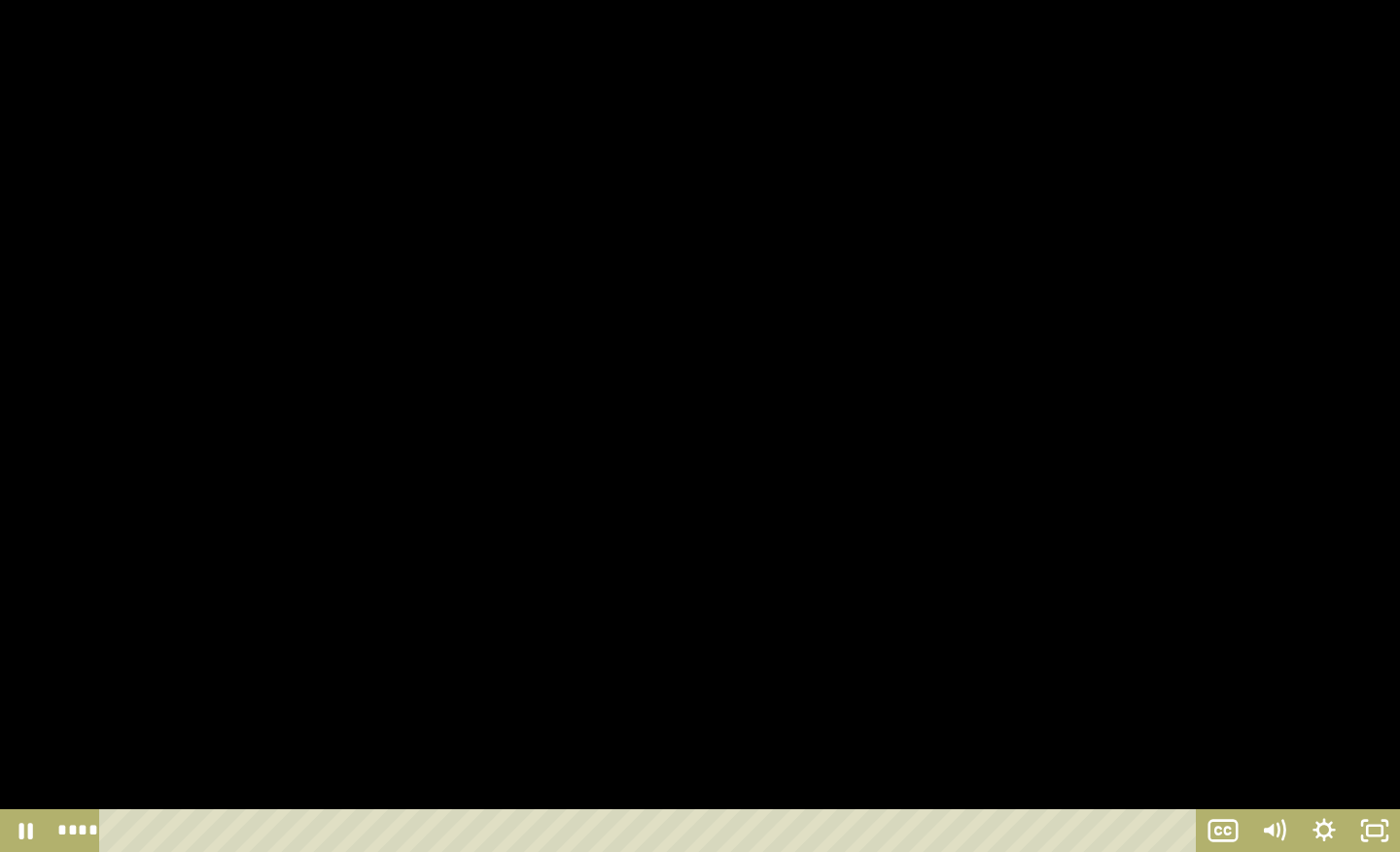 click at bounding box center (700, 426) 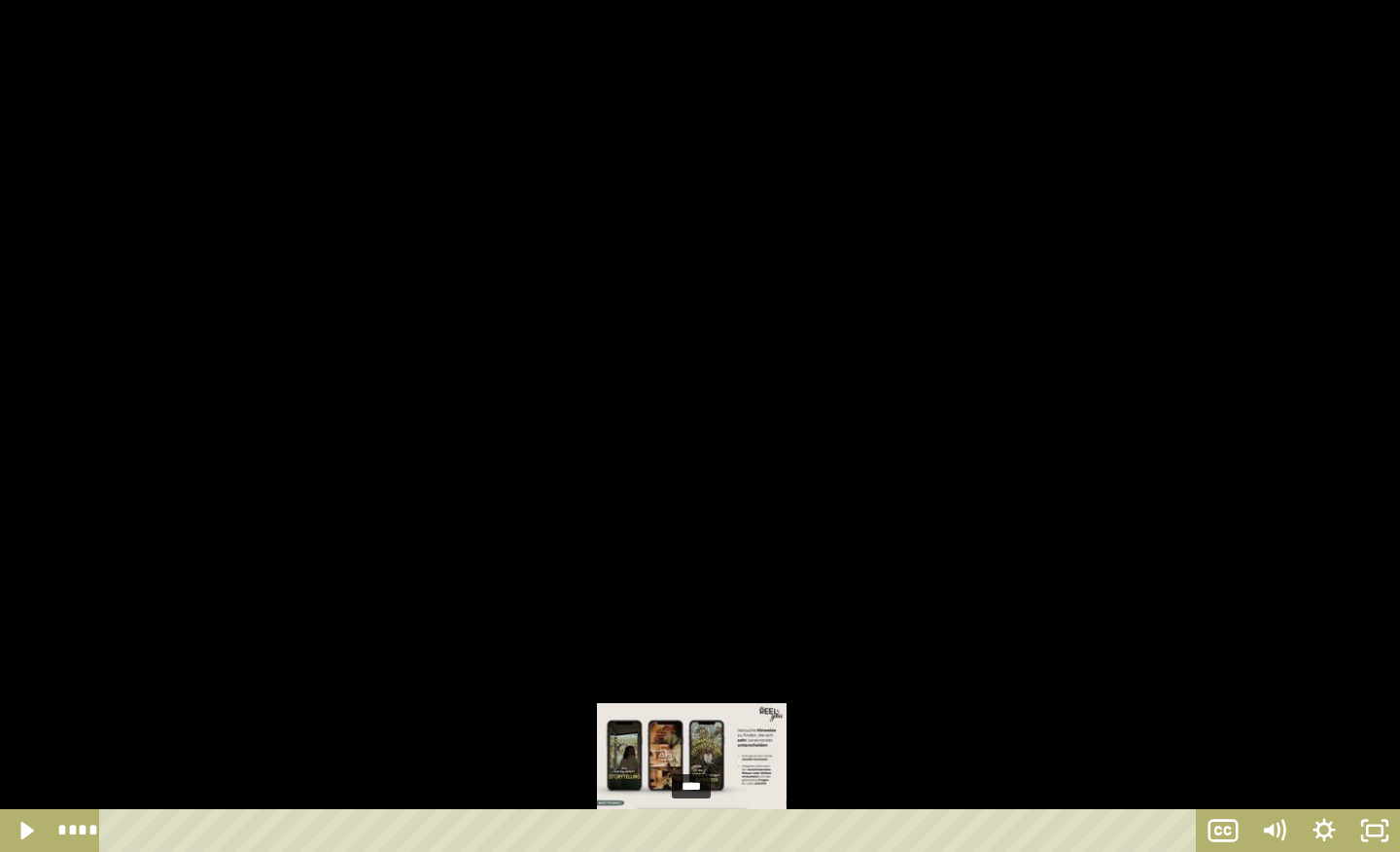 click on "****" at bounding box center [651, 831] 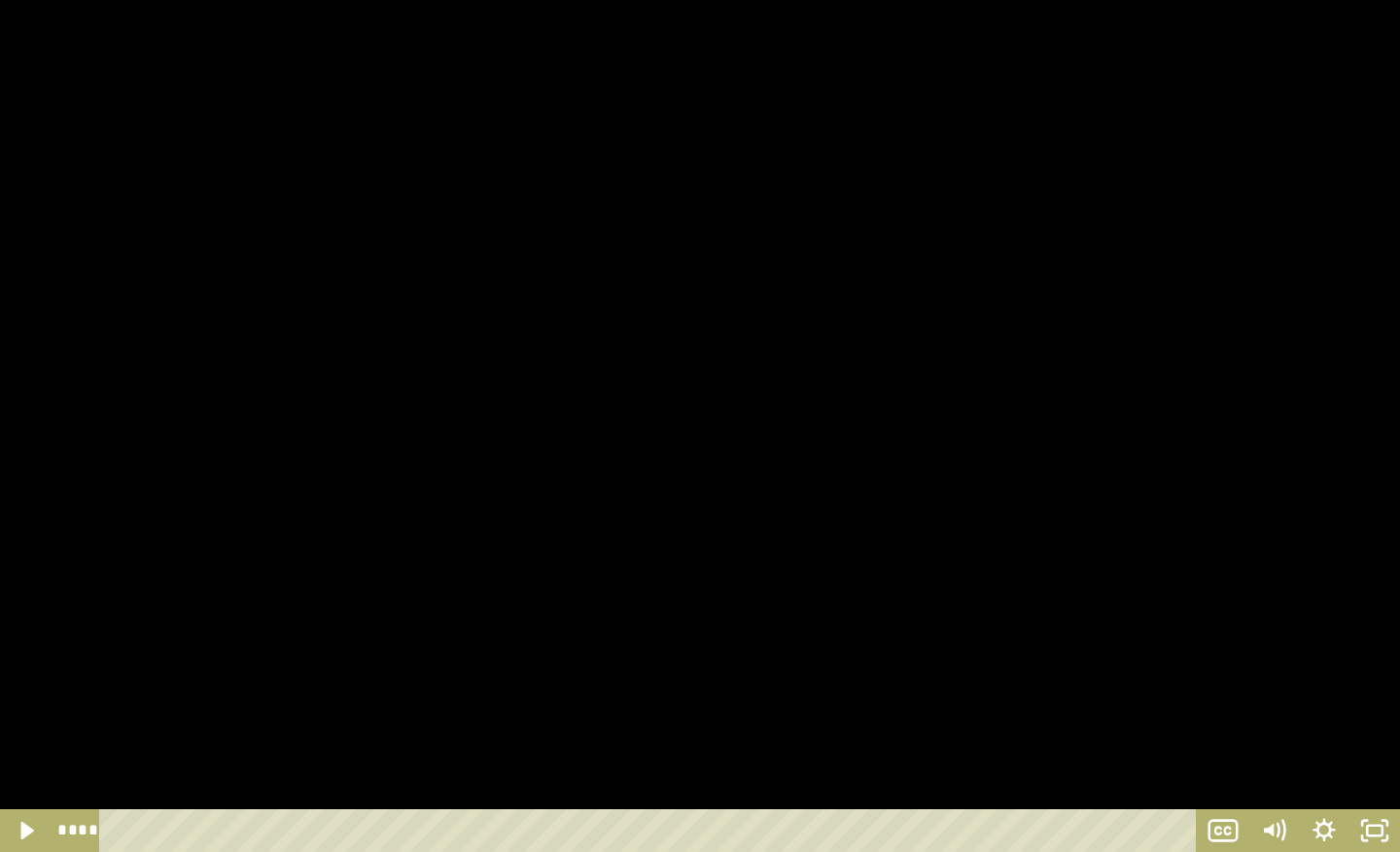 click at bounding box center (700, 426) 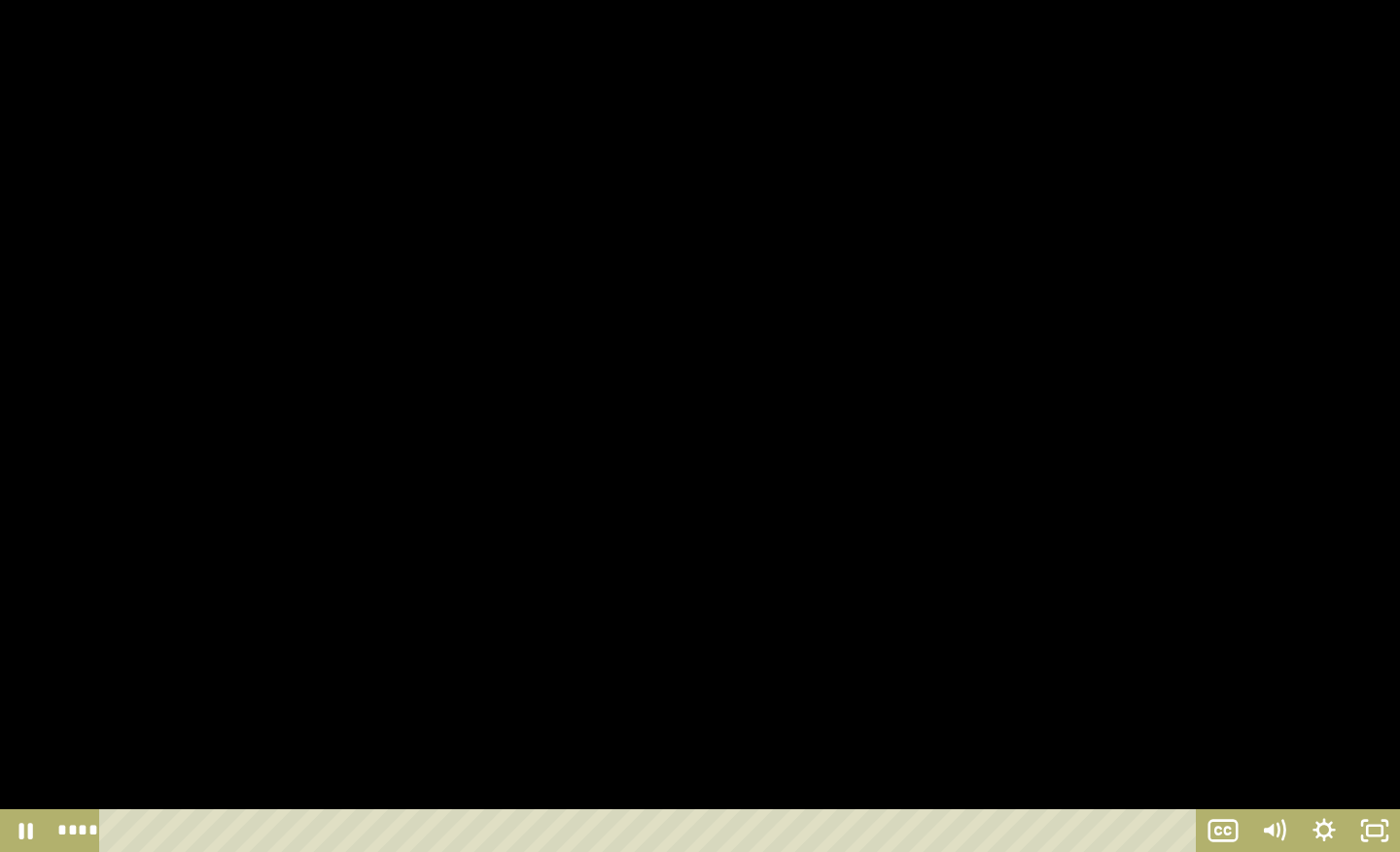 click at bounding box center [700, 426] 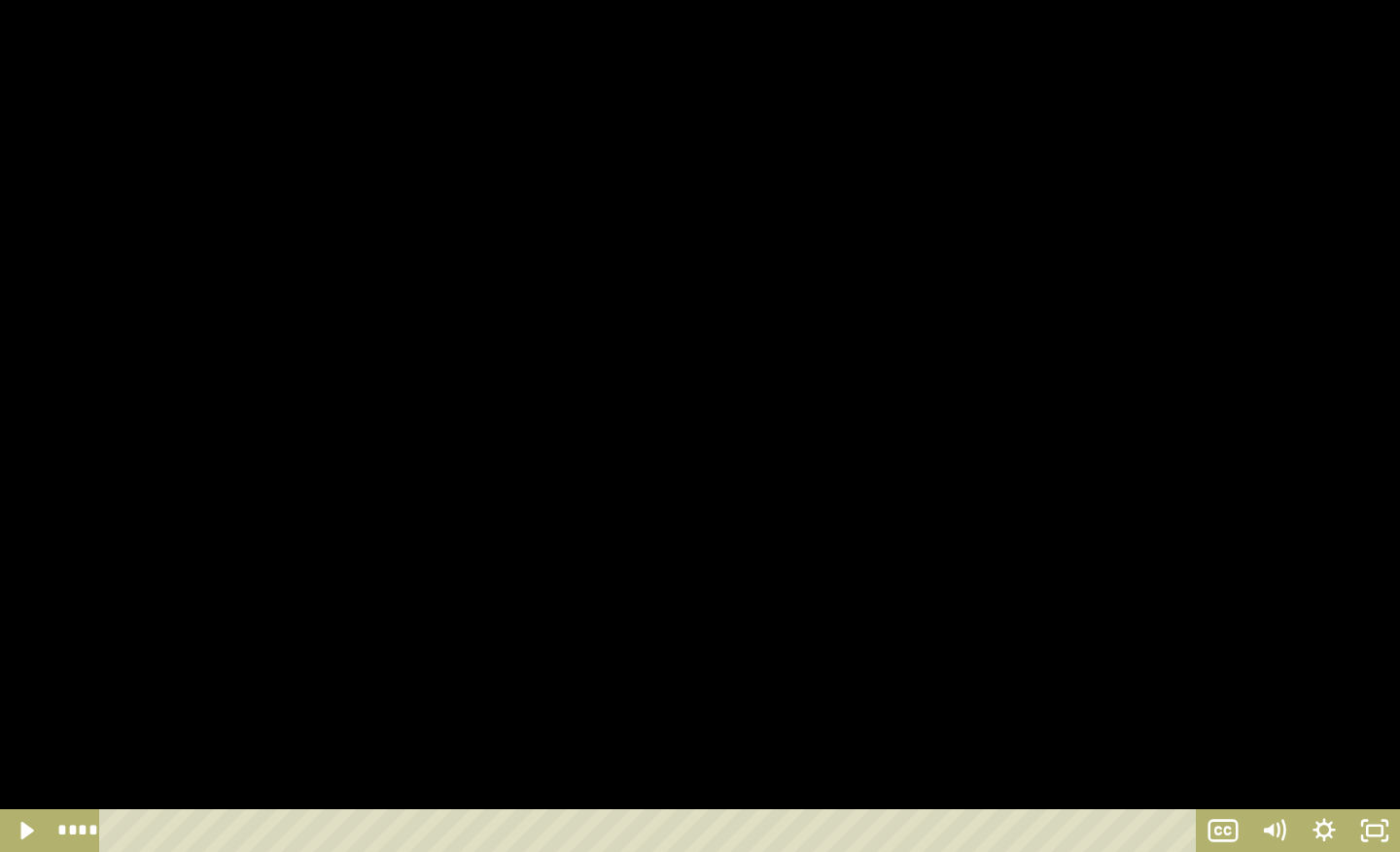 click at bounding box center [700, 426] 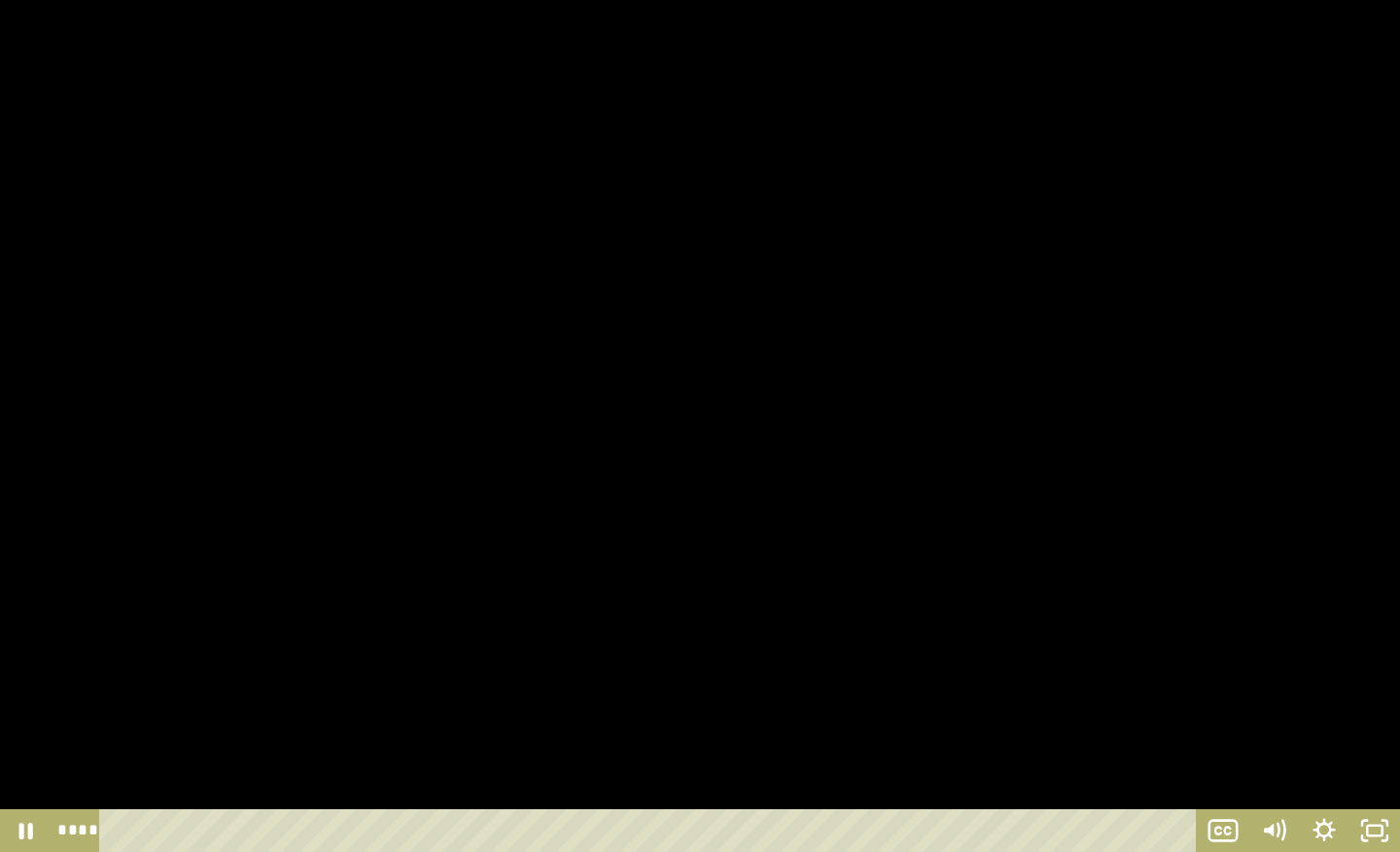 click at bounding box center [700, 426] 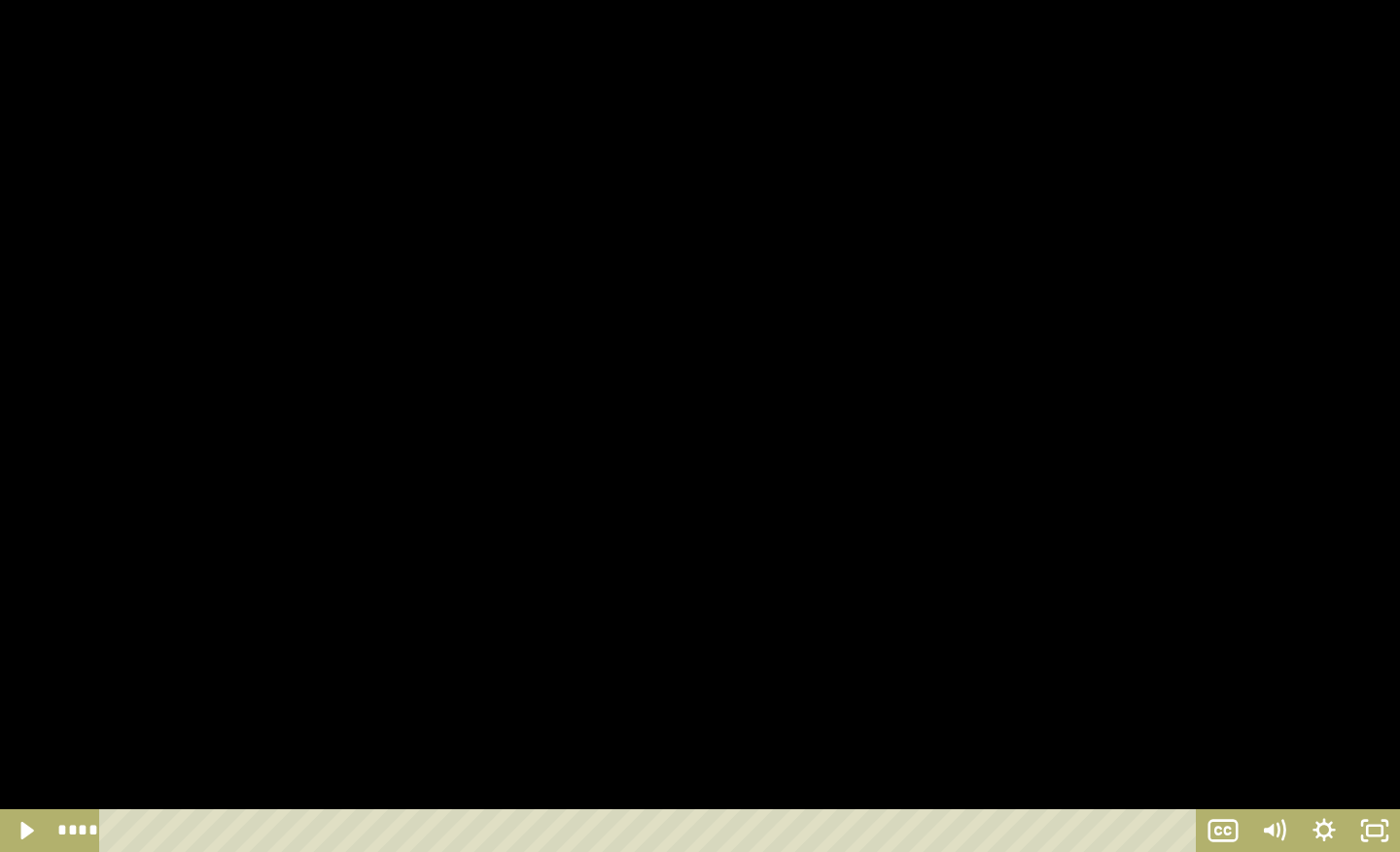 click at bounding box center (700, 426) 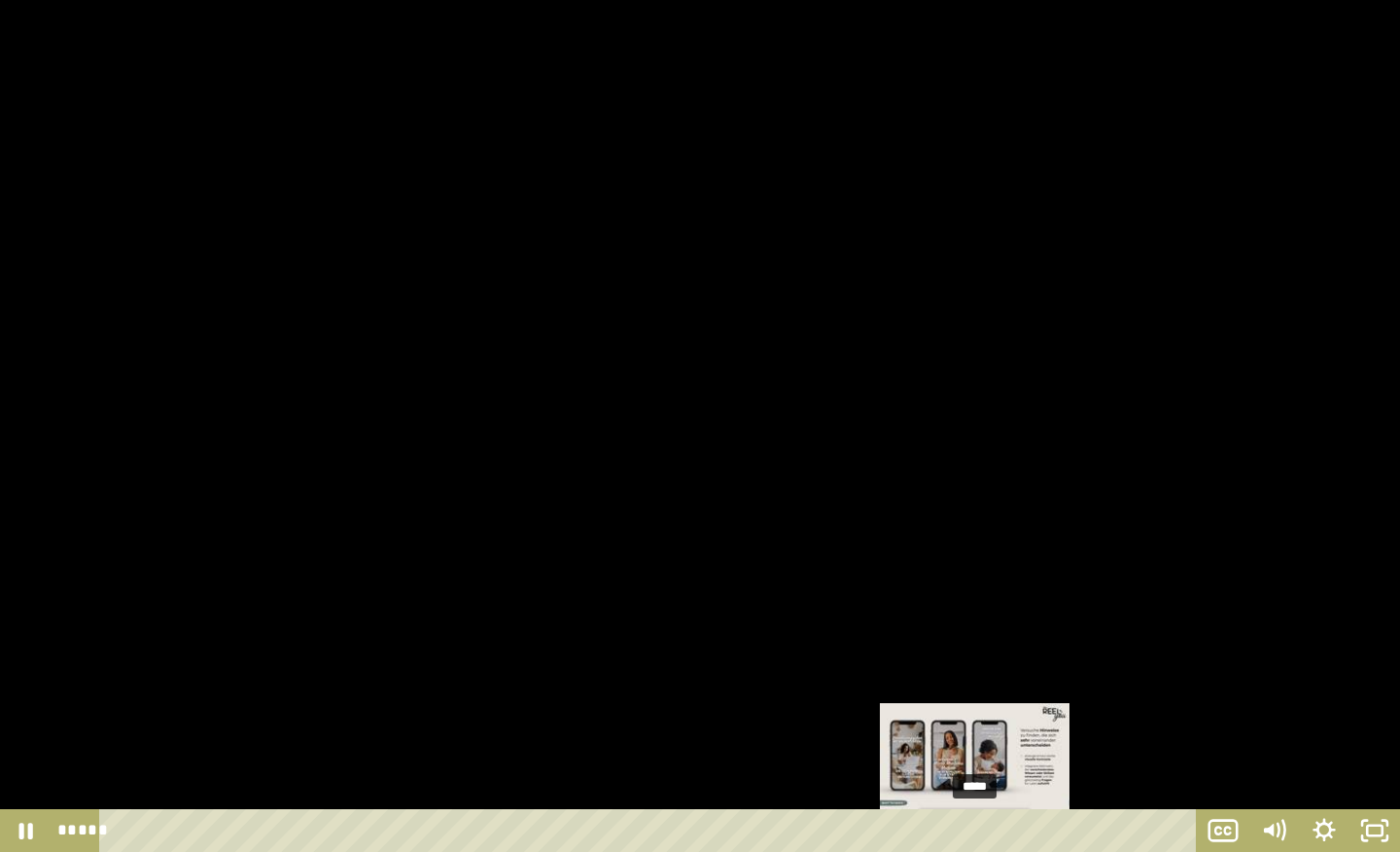 click at bounding box center (974, 831) 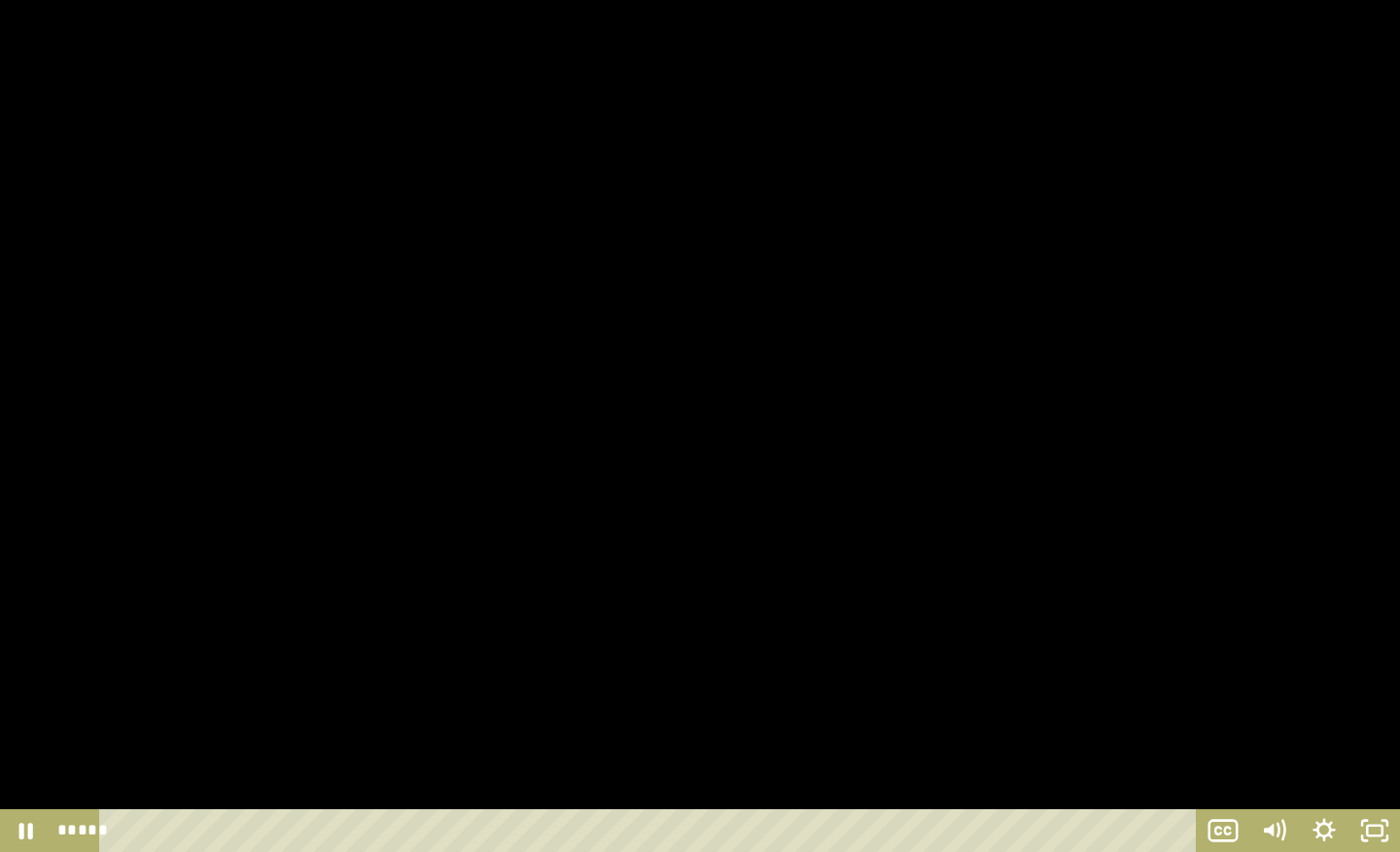 click at bounding box center (700, 426) 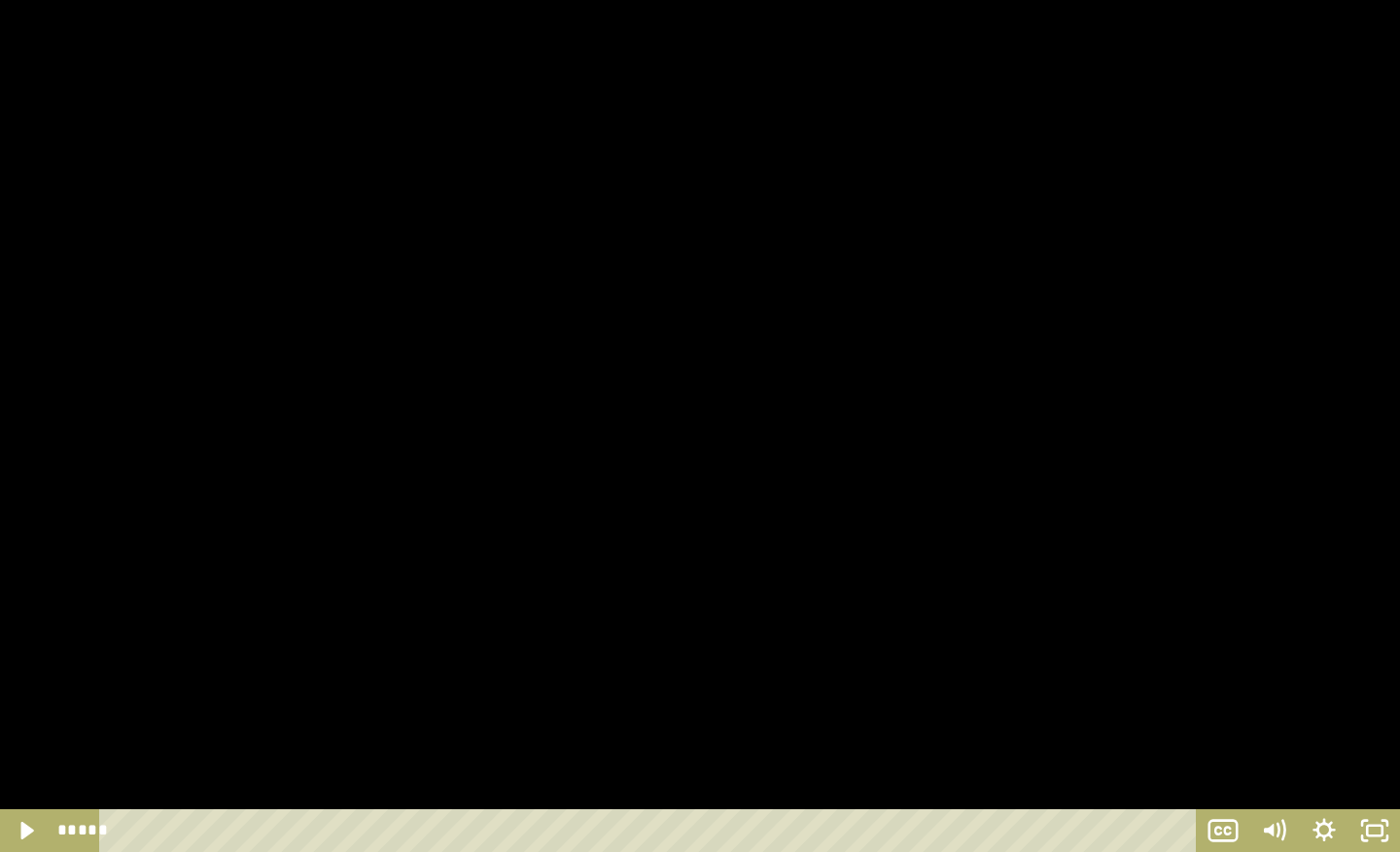 click at bounding box center (700, 426) 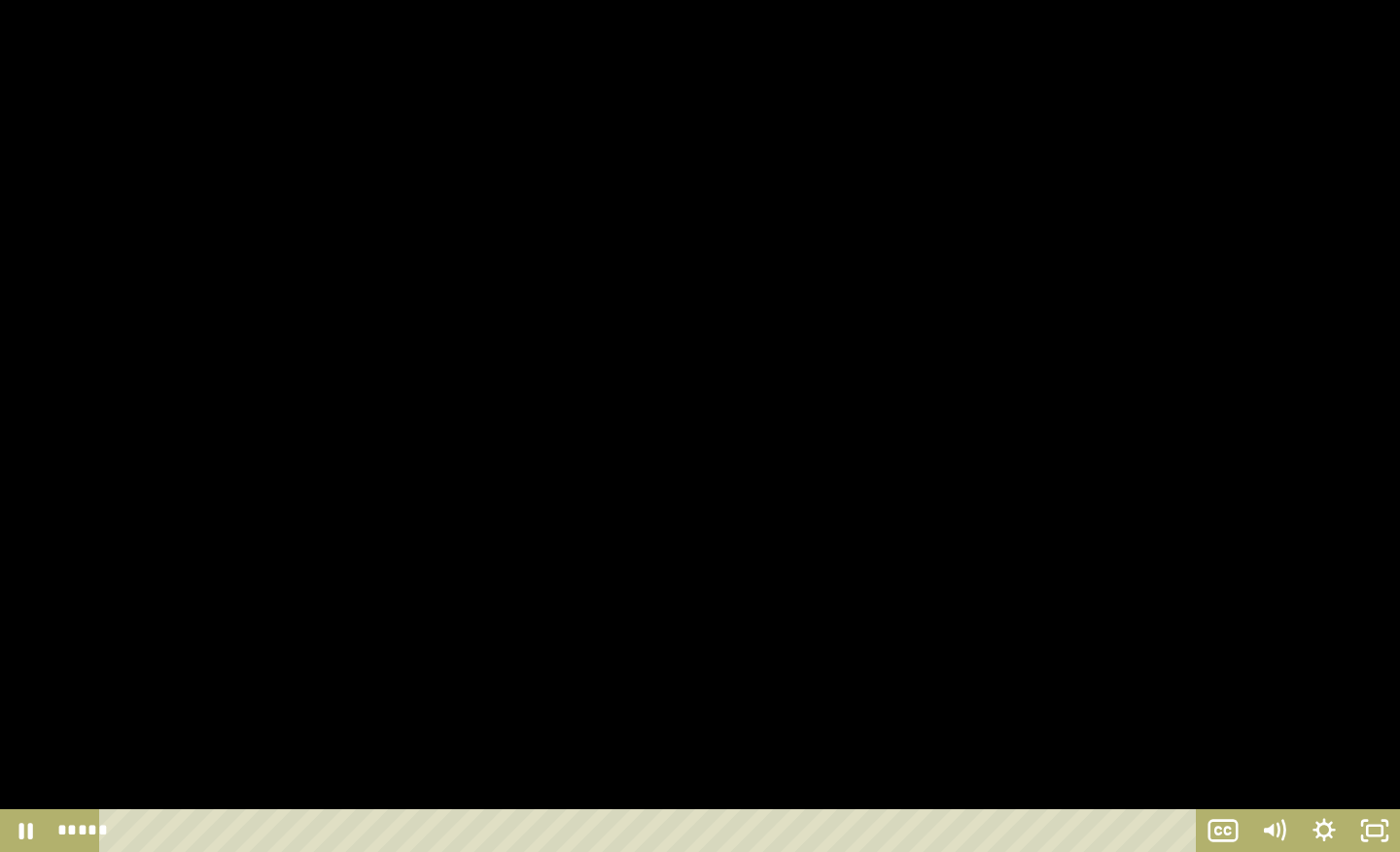 click at bounding box center (700, 426) 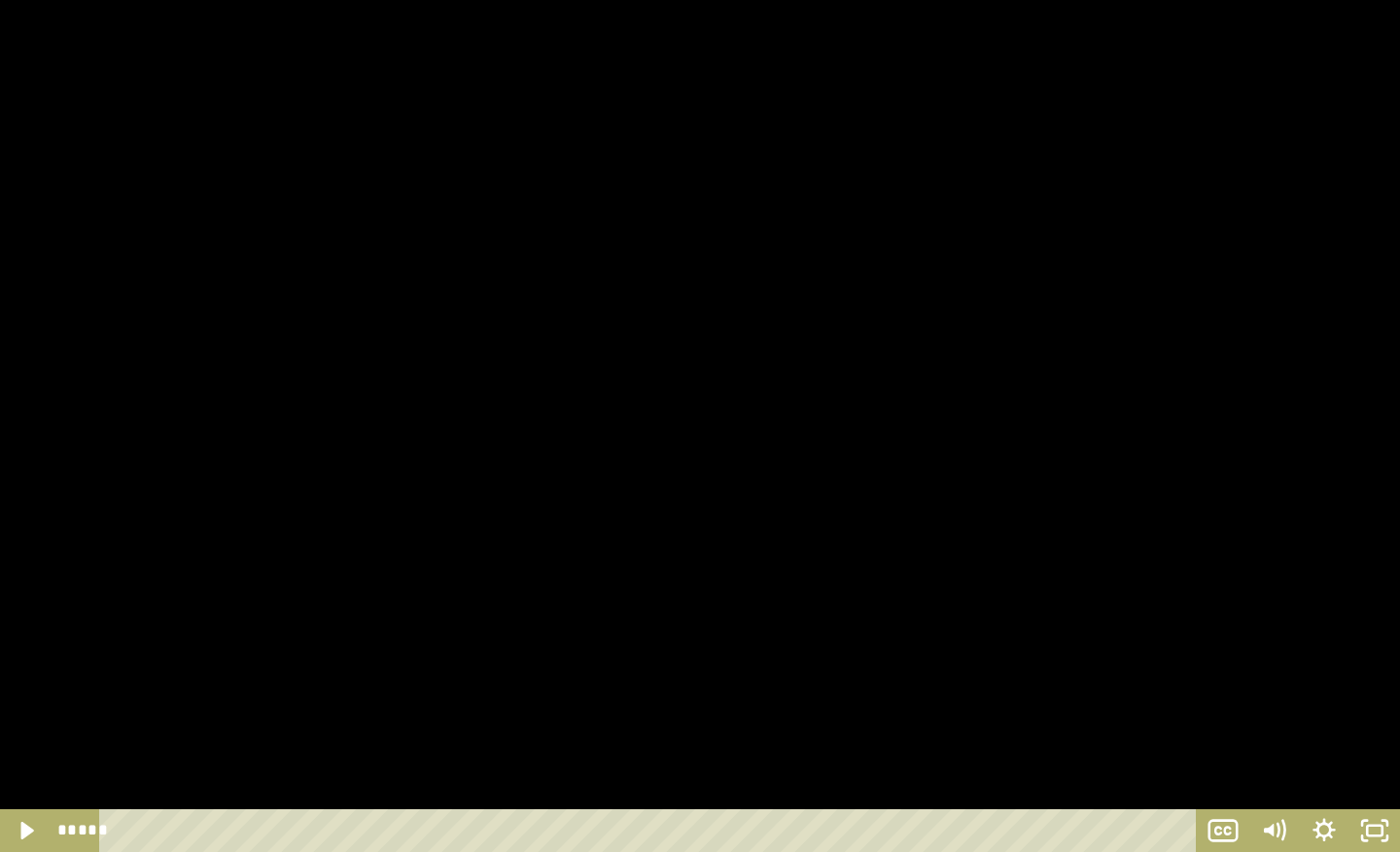 click at bounding box center [700, 426] 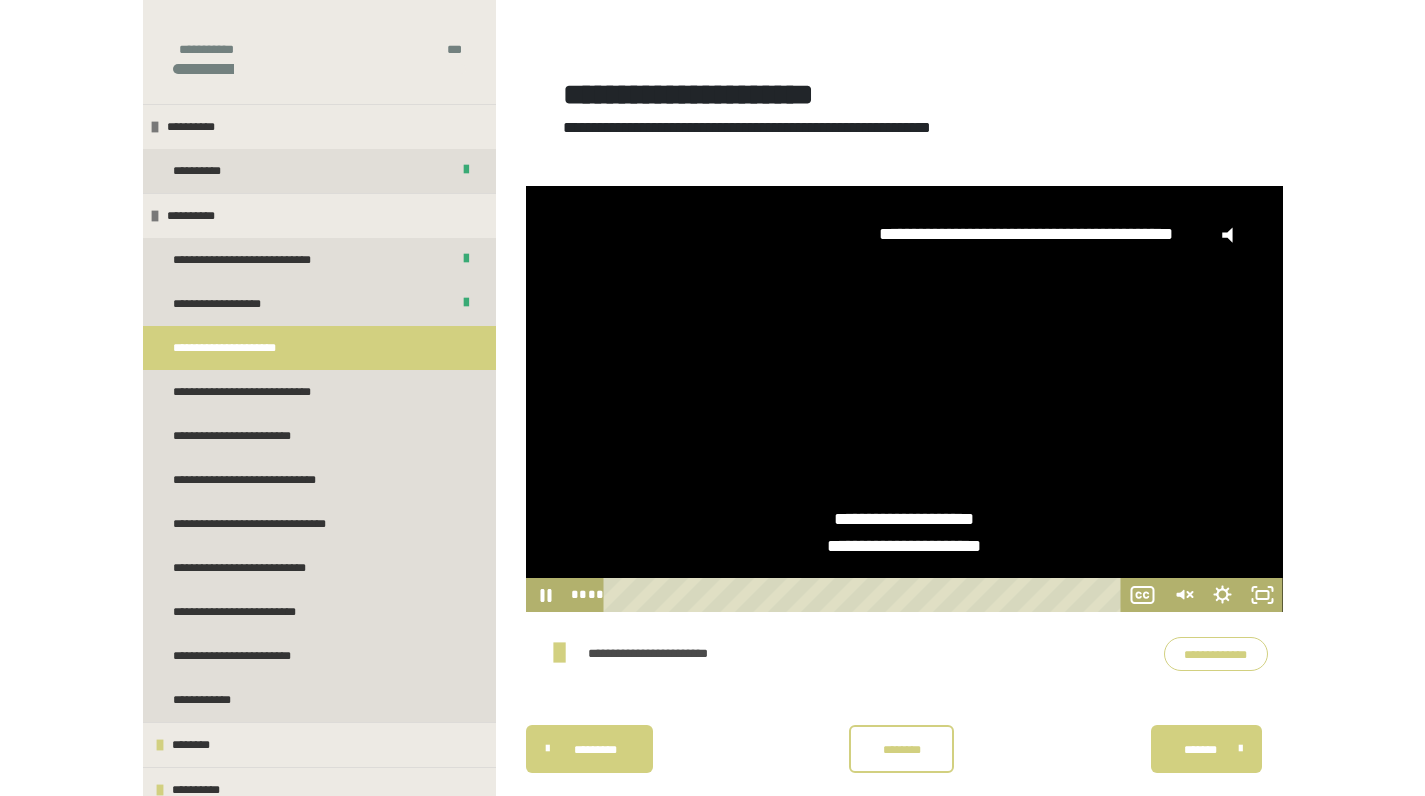 click on "**********" at bounding box center [904, 382] 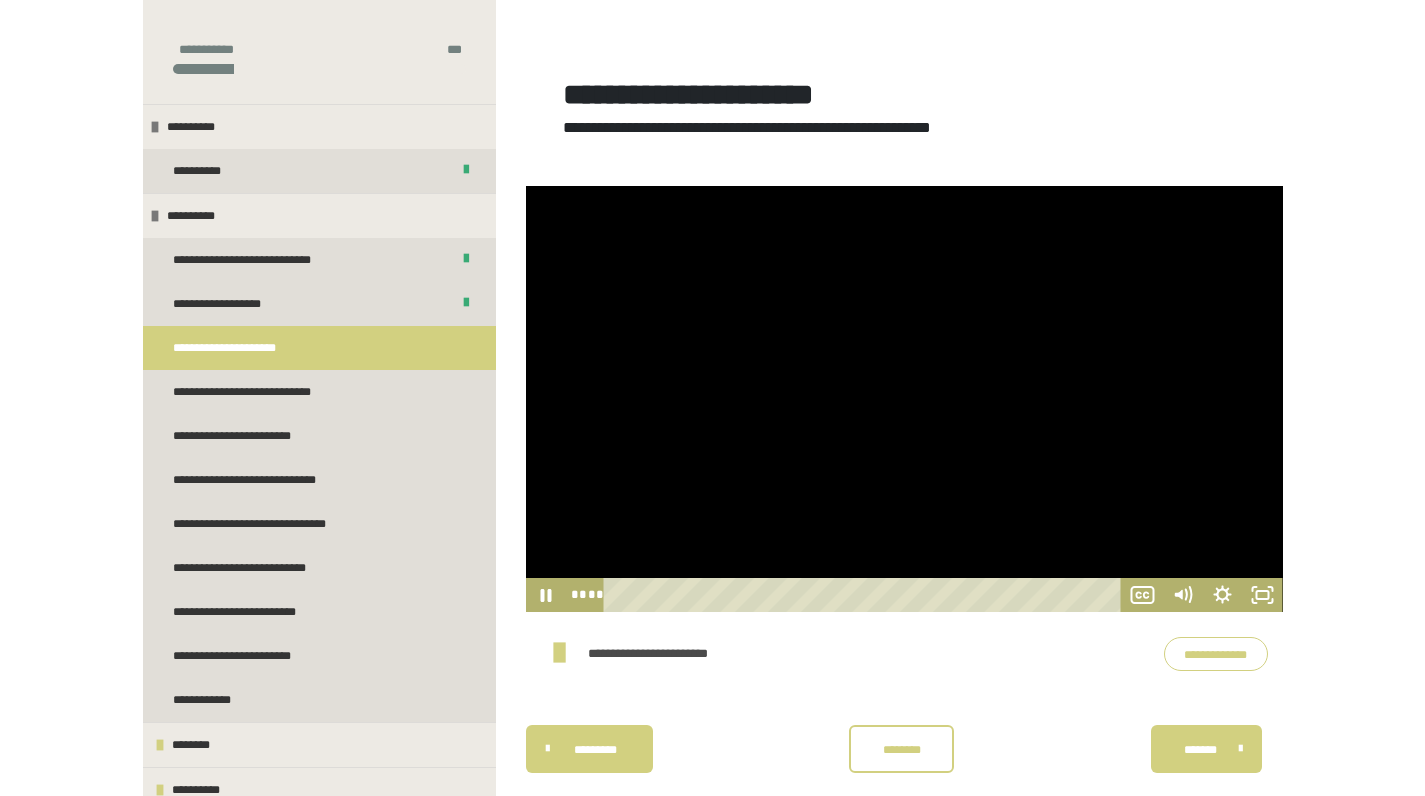 drag, startPoint x: 628, startPoint y: 596, endPoint x: 600, endPoint y: 603, distance: 28.86174 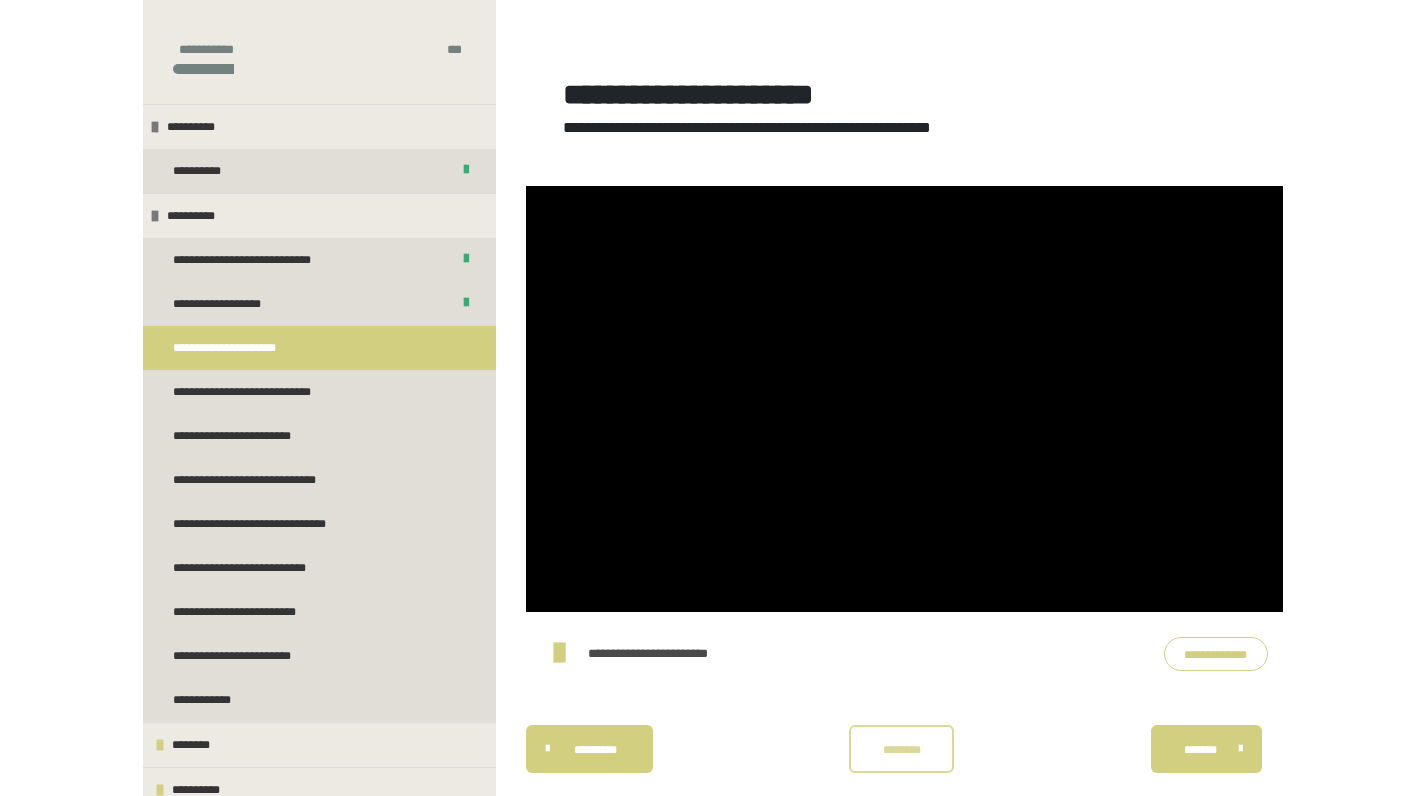 click on "********" at bounding box center [902, 749] 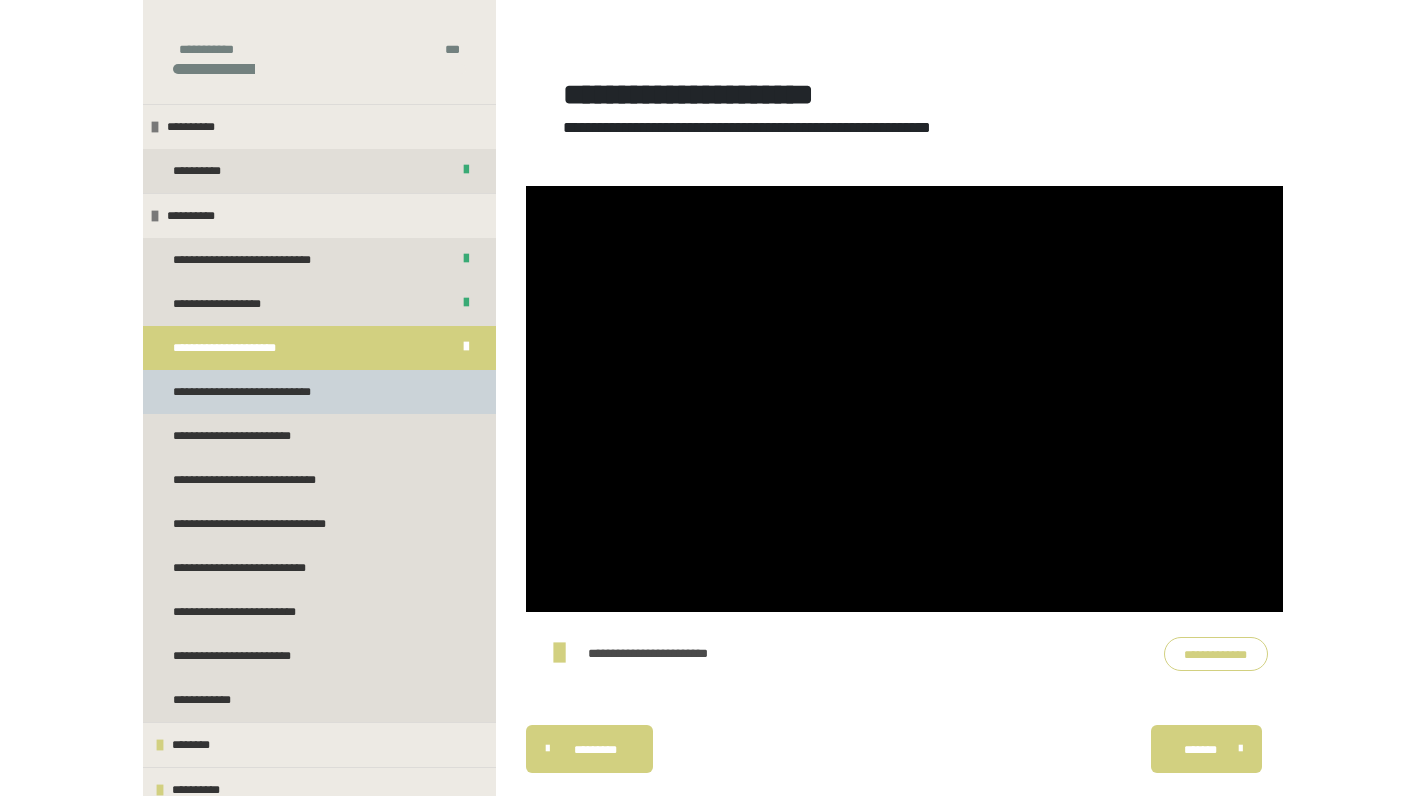 click on "**********" at bounding box center (319, 392) 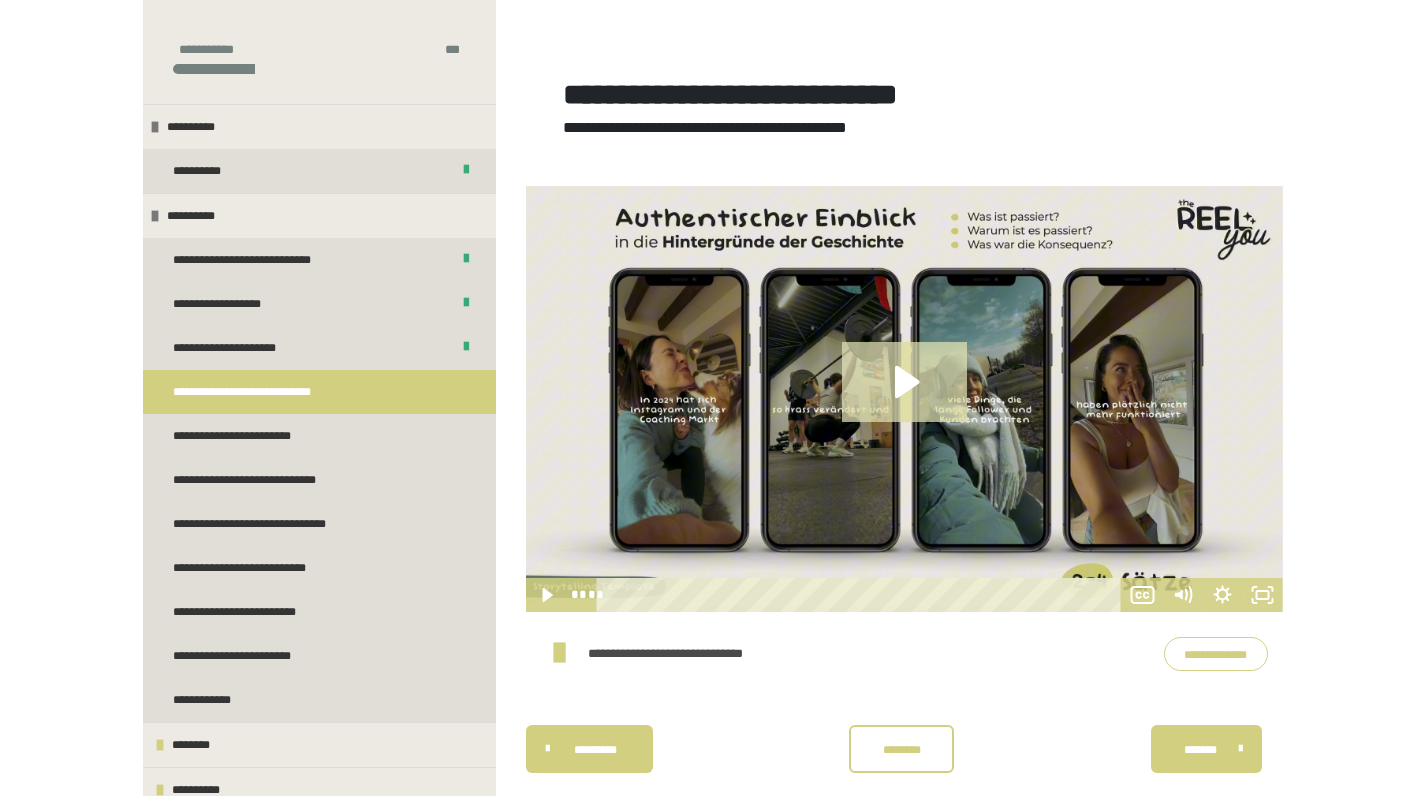 click 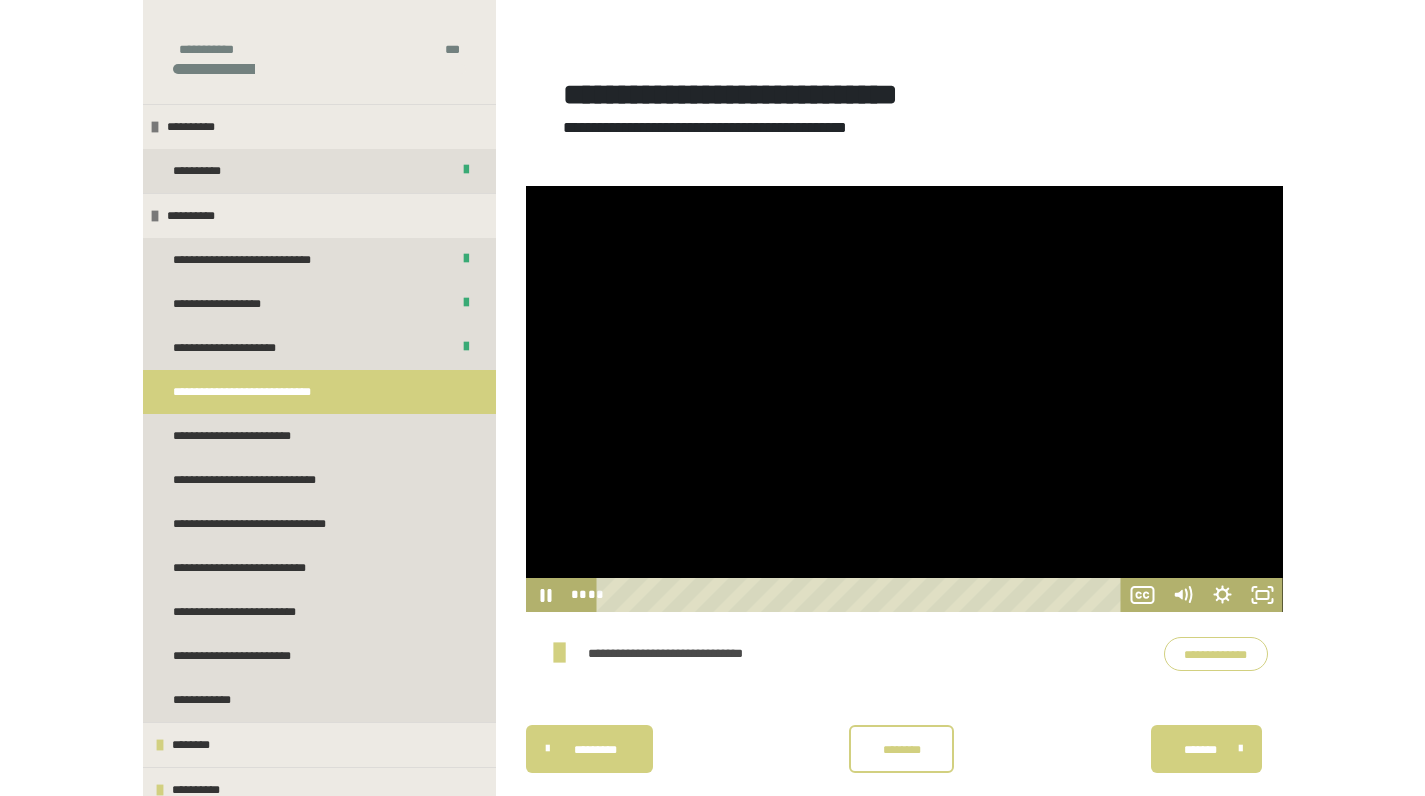 click at bounding box center [904, 399] 